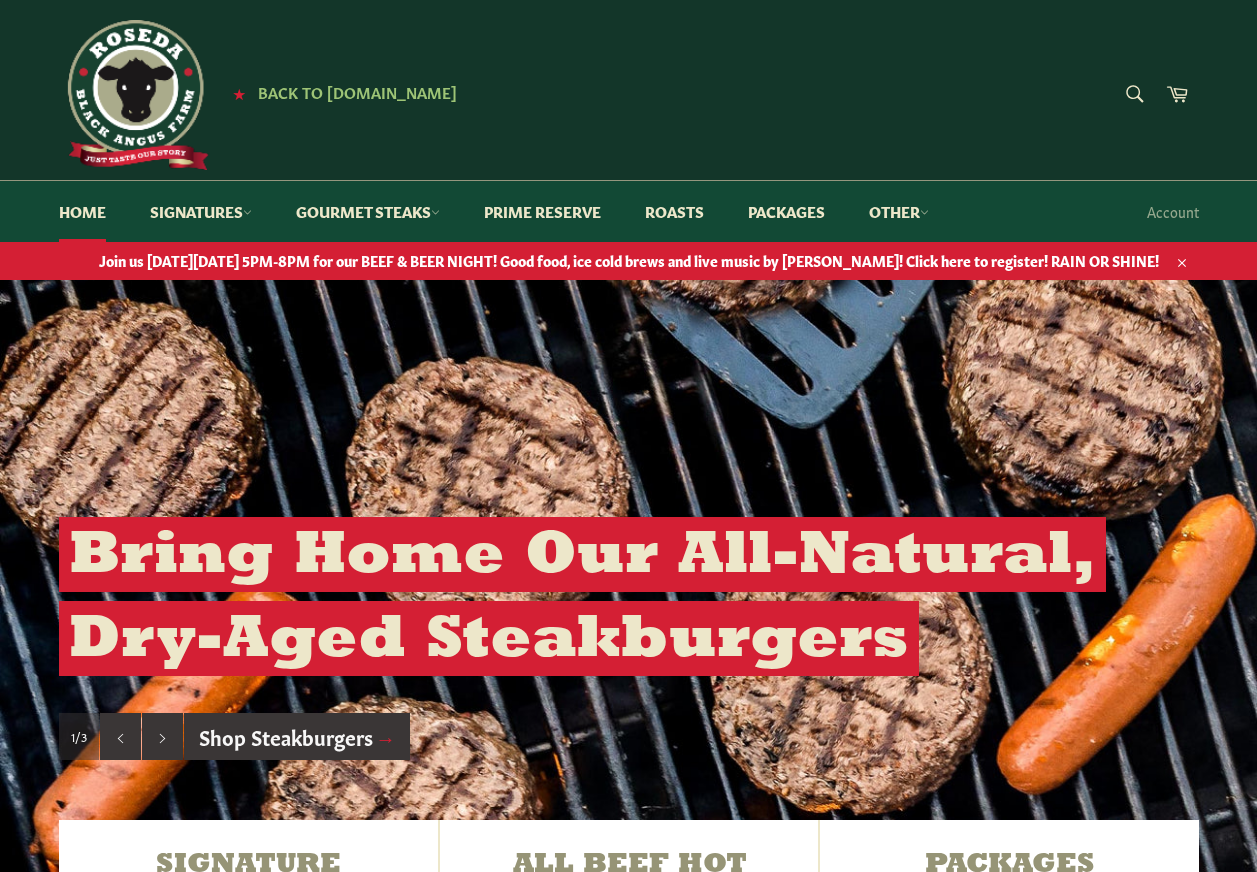 scroll, scrollTop: 0, scrollLeft: 0, axis: both 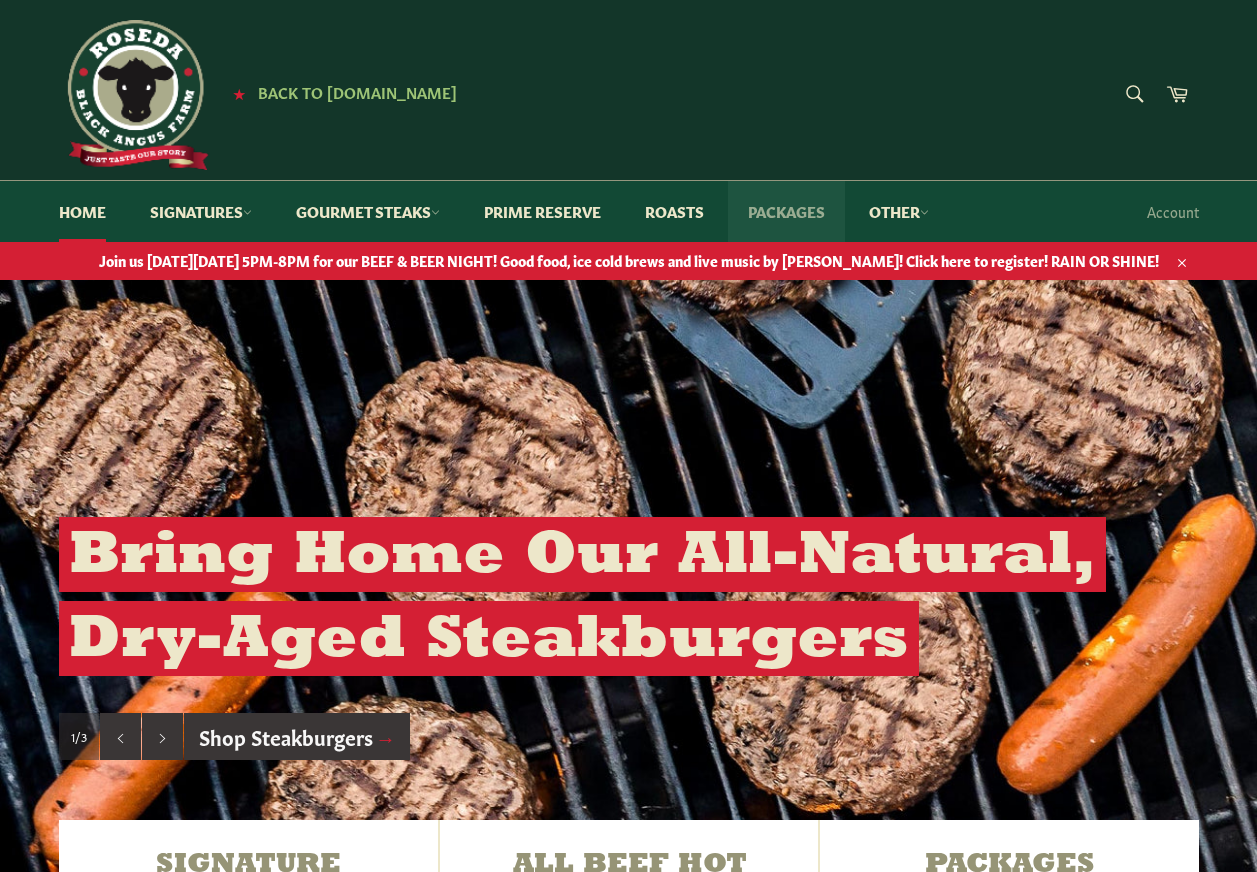 click on "Packages" at bounding box center (786, 211) 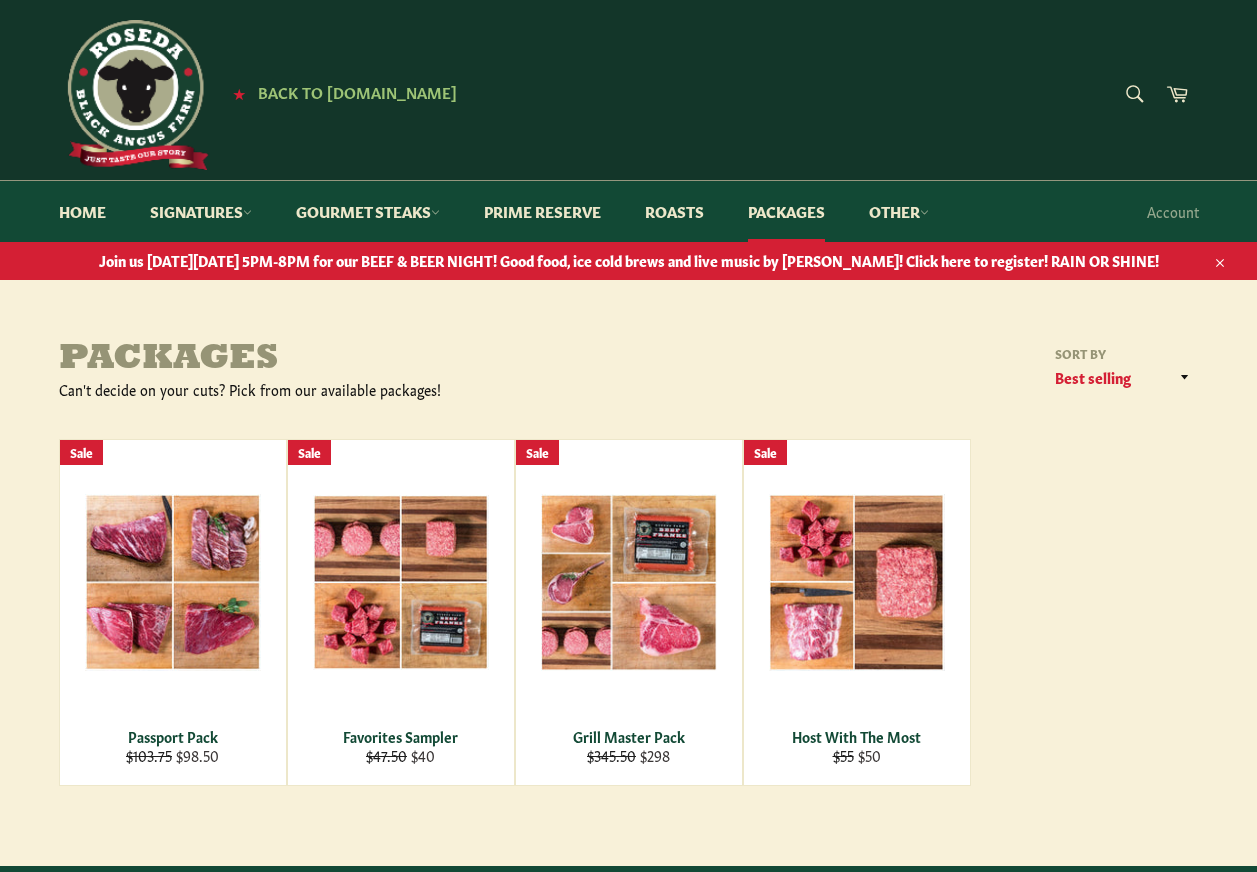 scroll, scrollTop: 0, scrollLeft: 0, axis: both 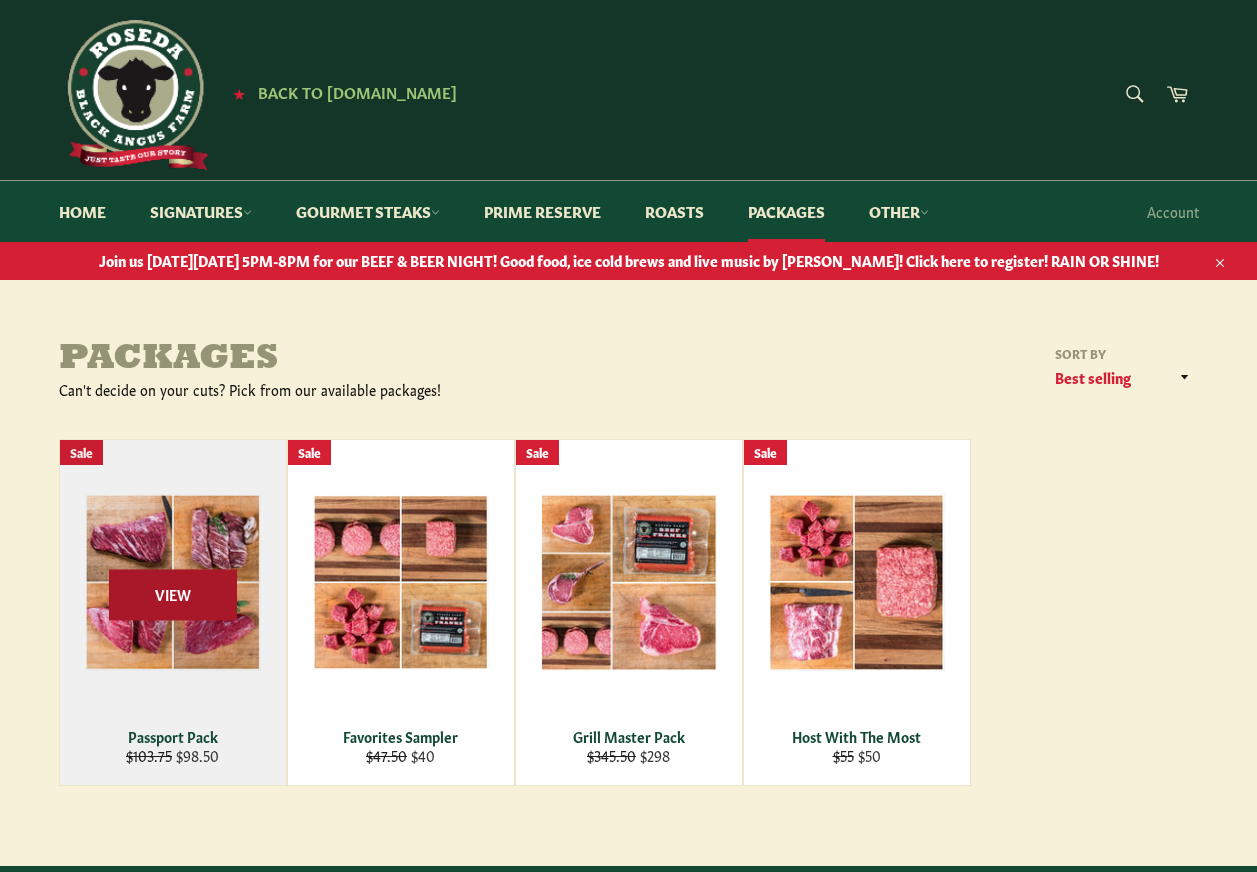 click on "View" at bounding box center [173, 594] 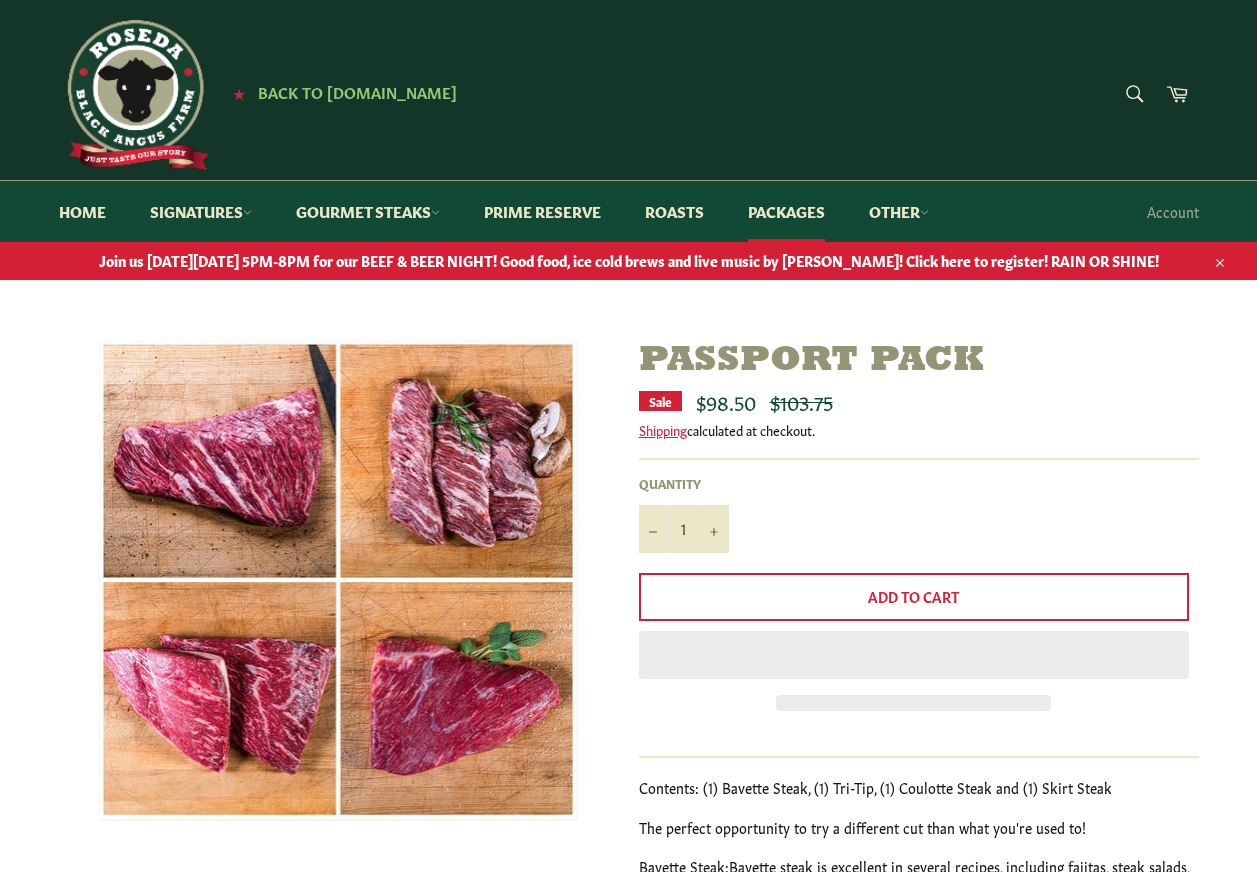 scroll, scrollTop: 0, scrollLeft: 0, axis: both 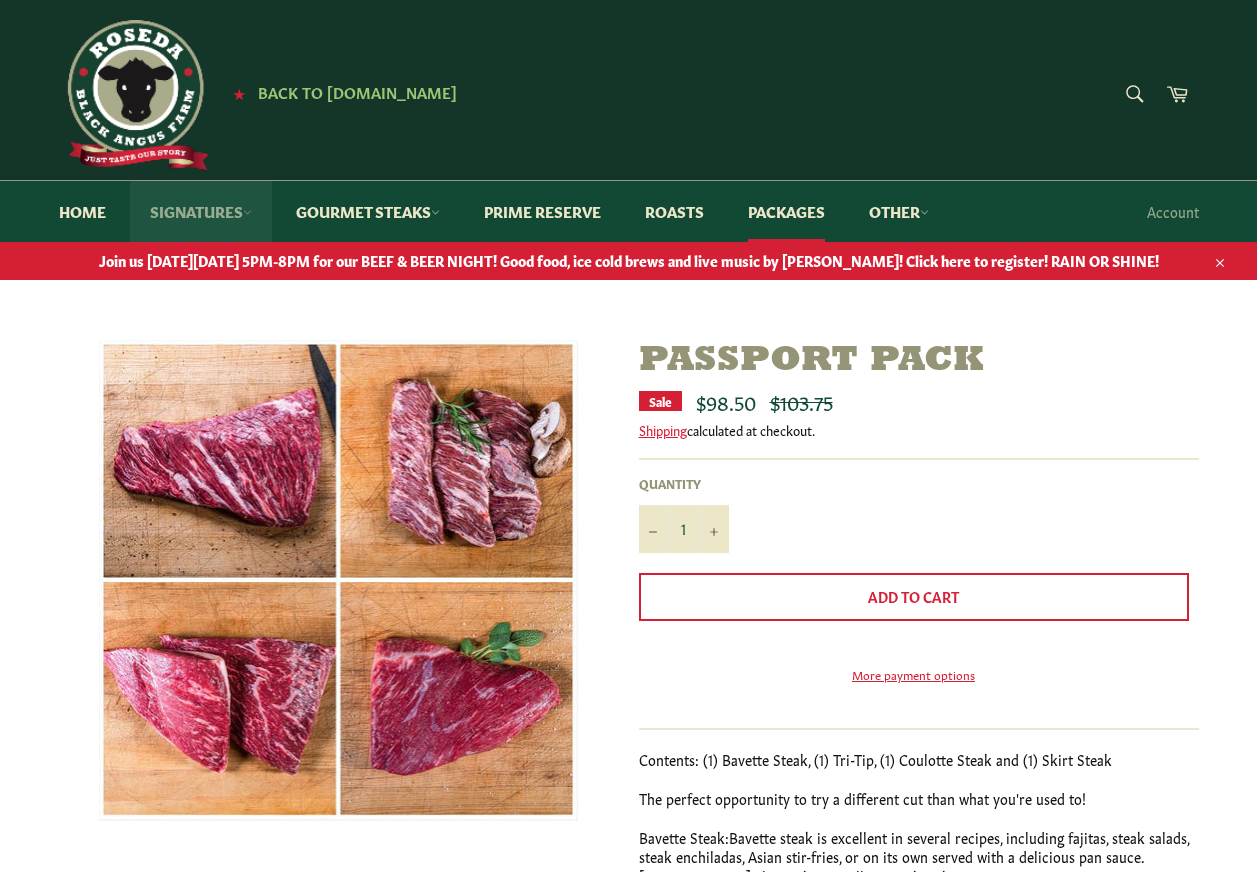 click on "Signatures" at bounding box center (201, 211) 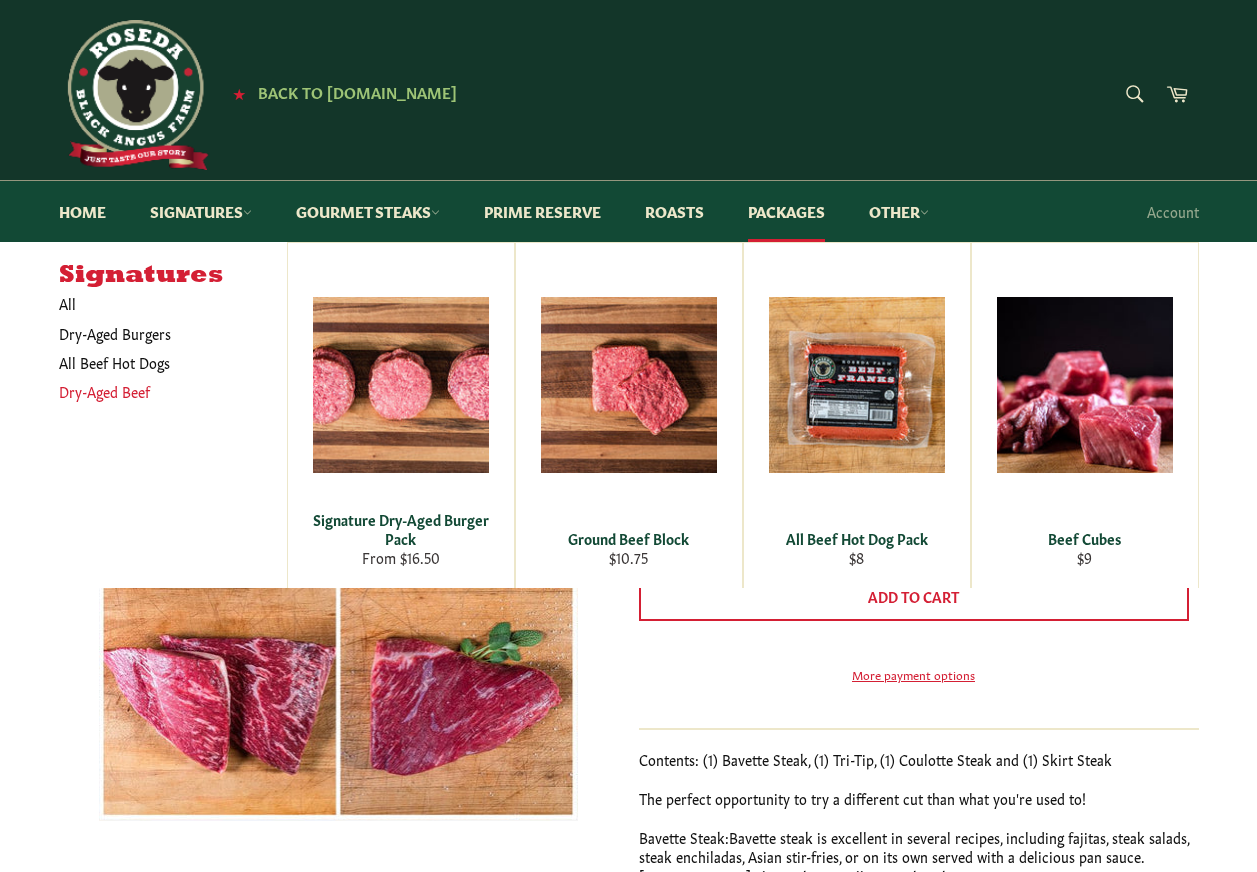 click on "Dry-Aged Beef" at bounding box center [158, 391] 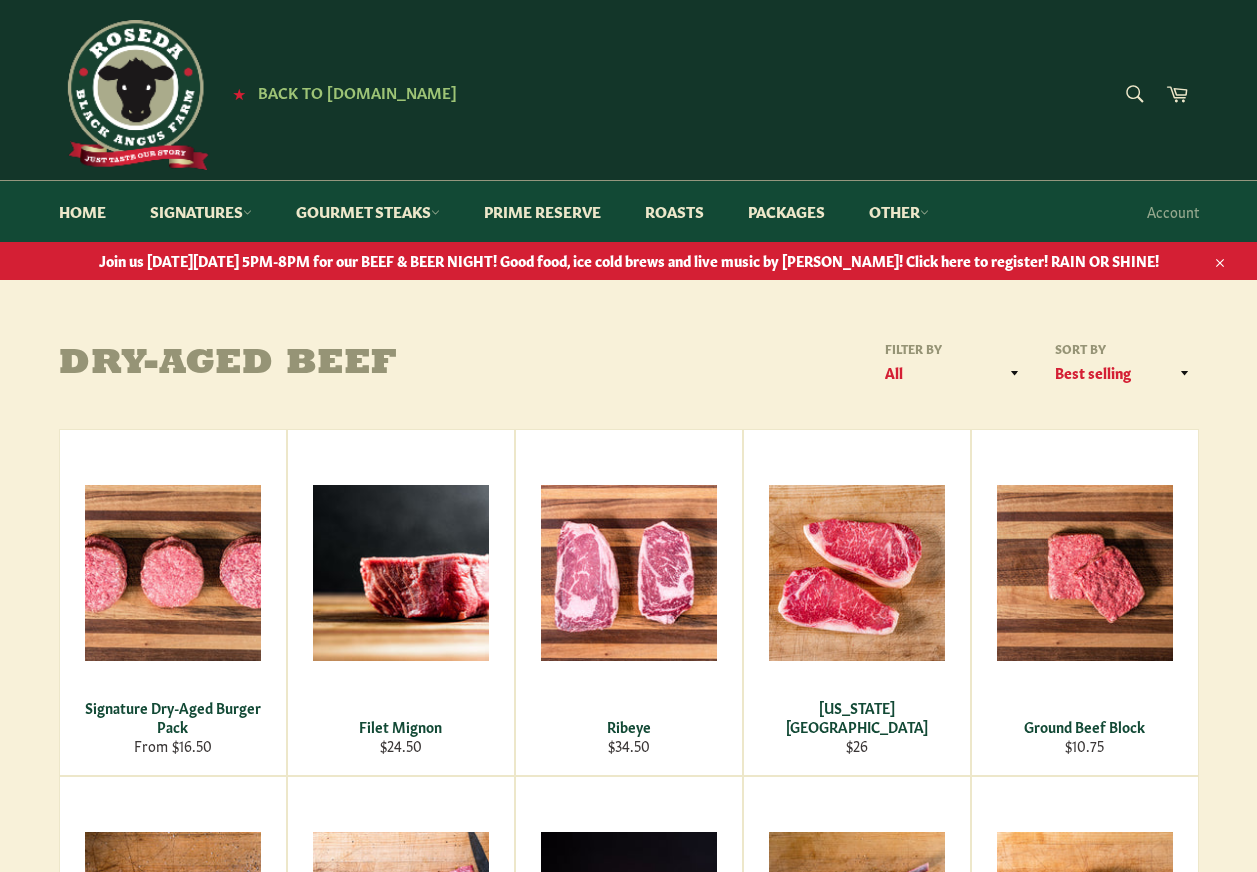 scroll, scrollTop: 0, scrollLeft: 0, axis: both 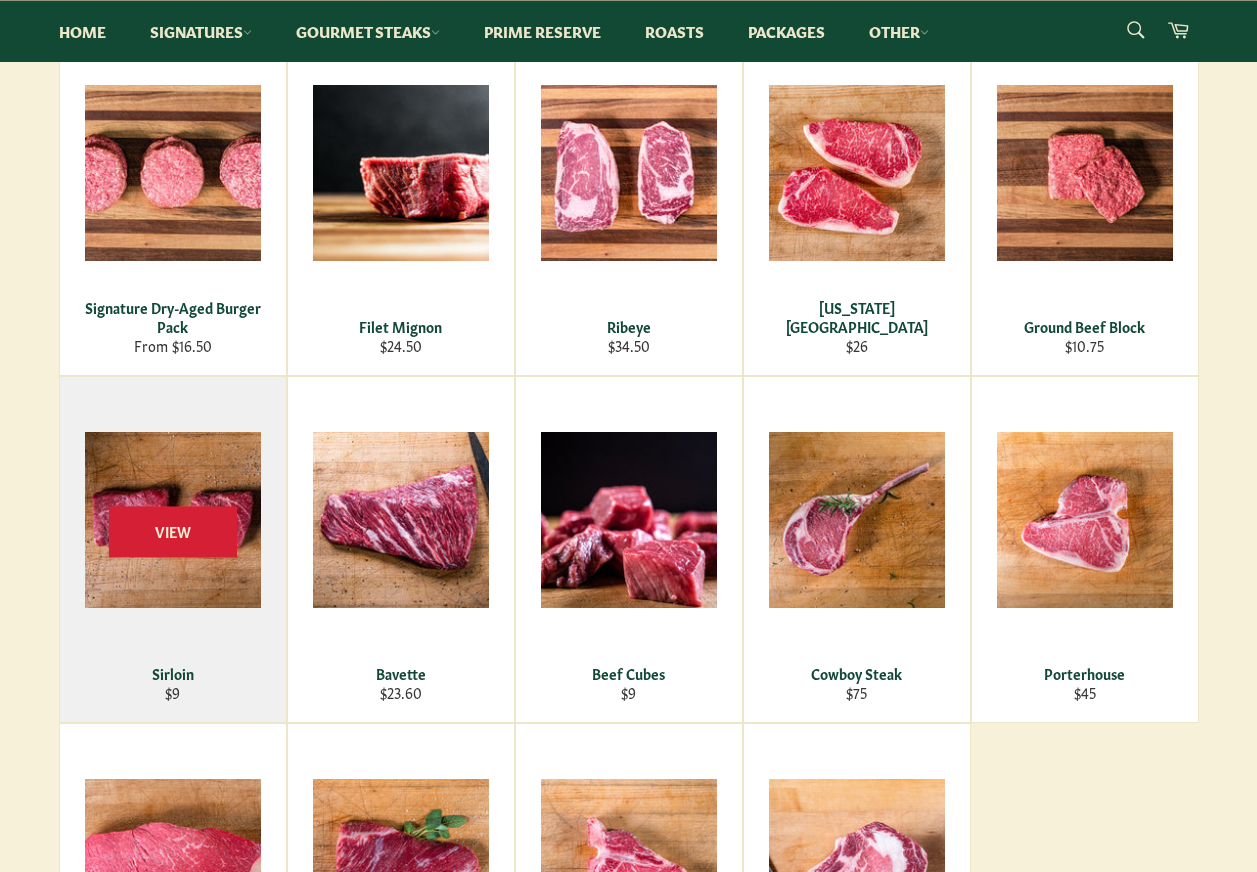 click on "View" at bounding box center [173, 549] 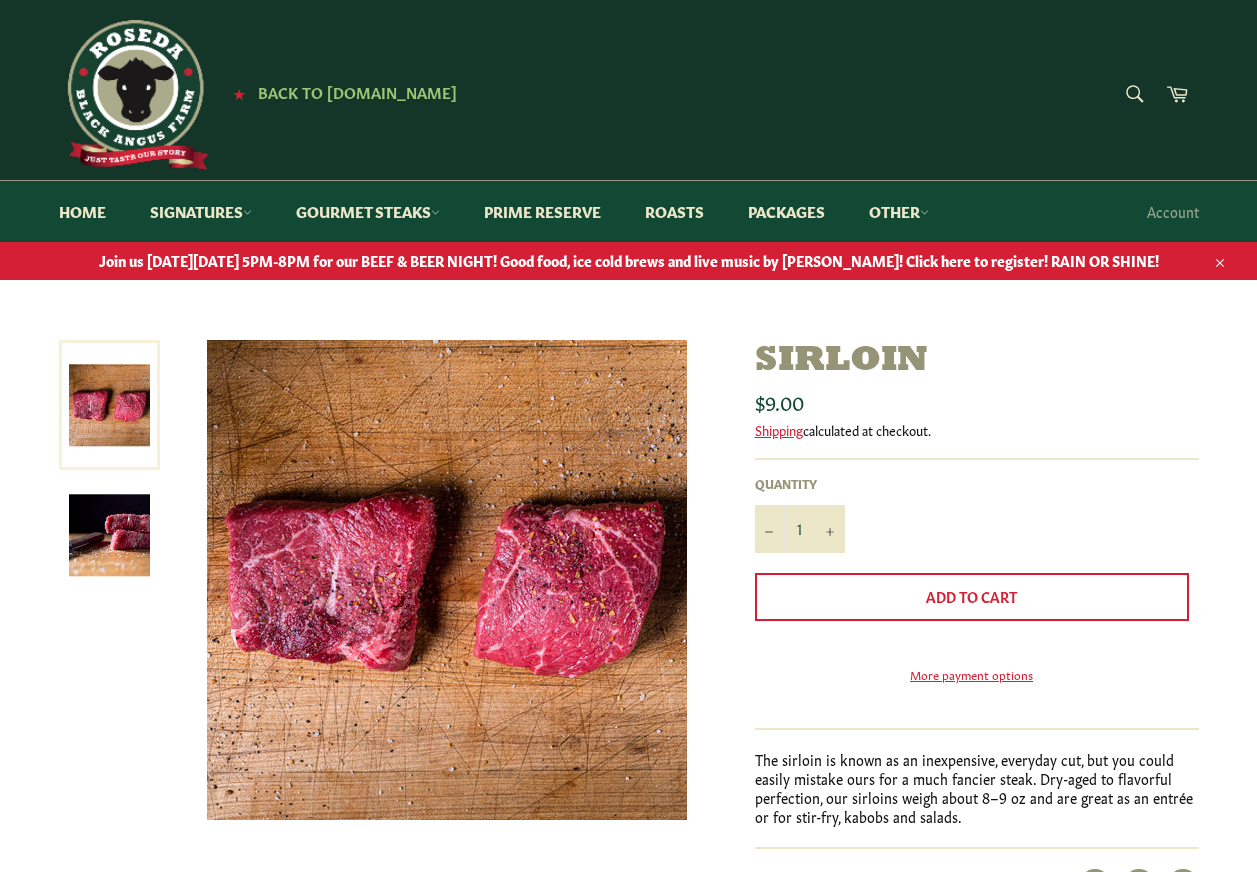 scroll, scrollTop: 0, scrollLeft: 0, axis: both 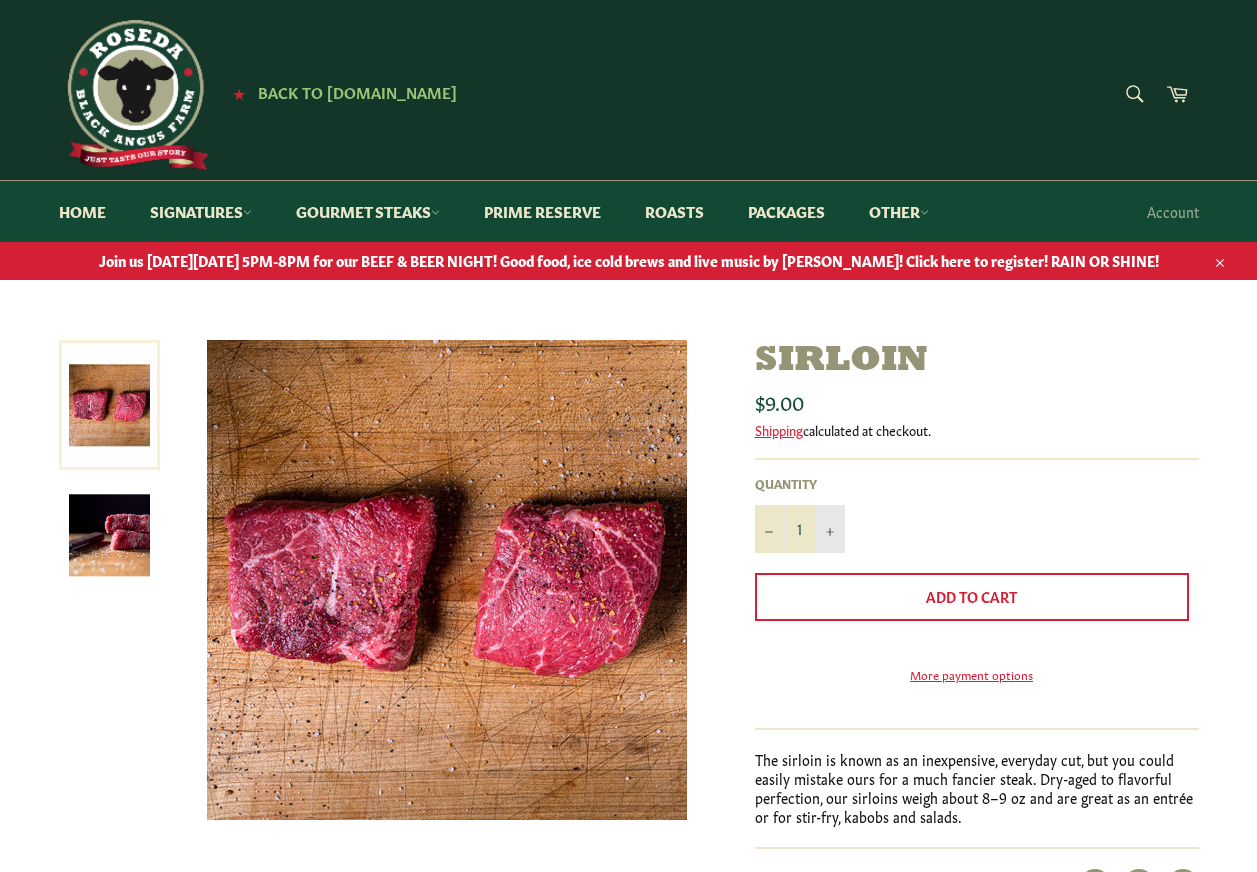 click 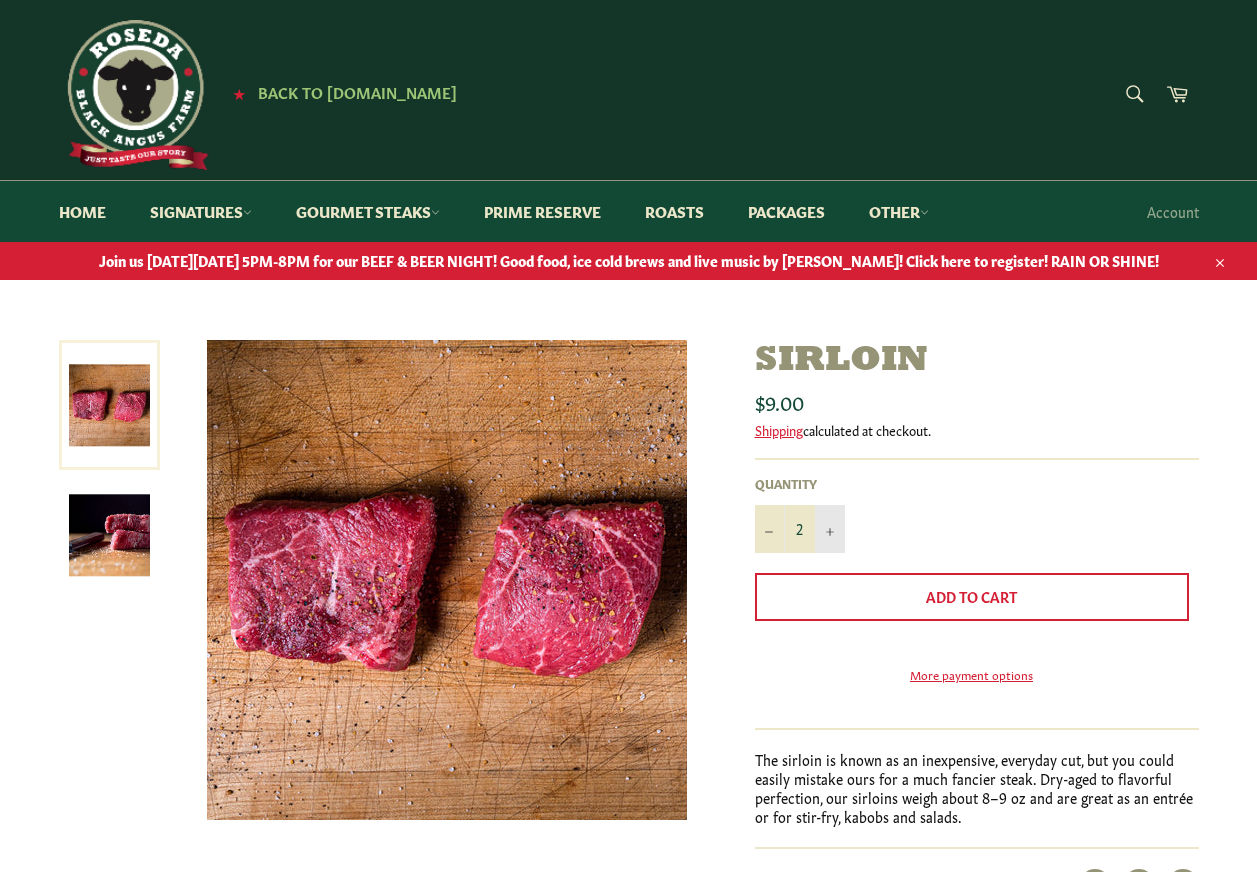 click 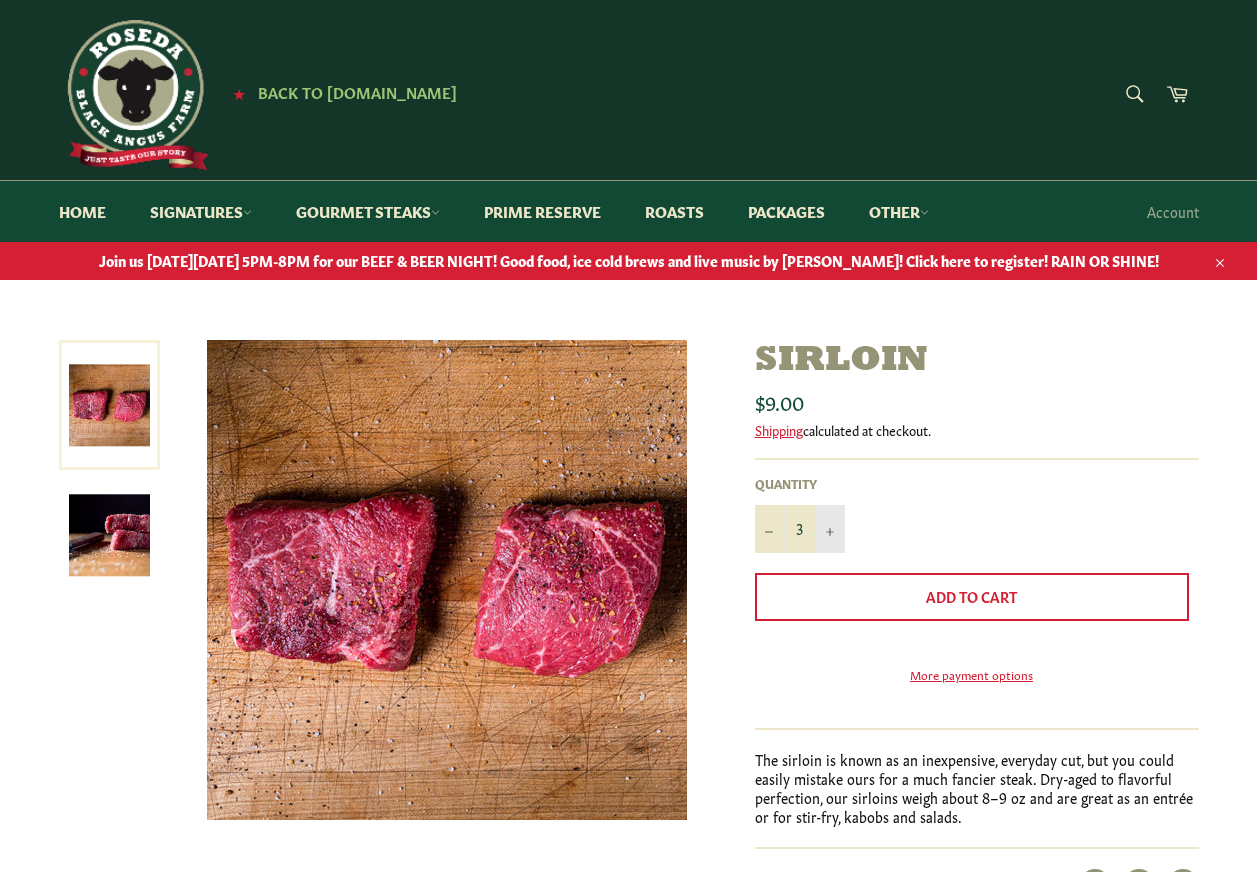 click 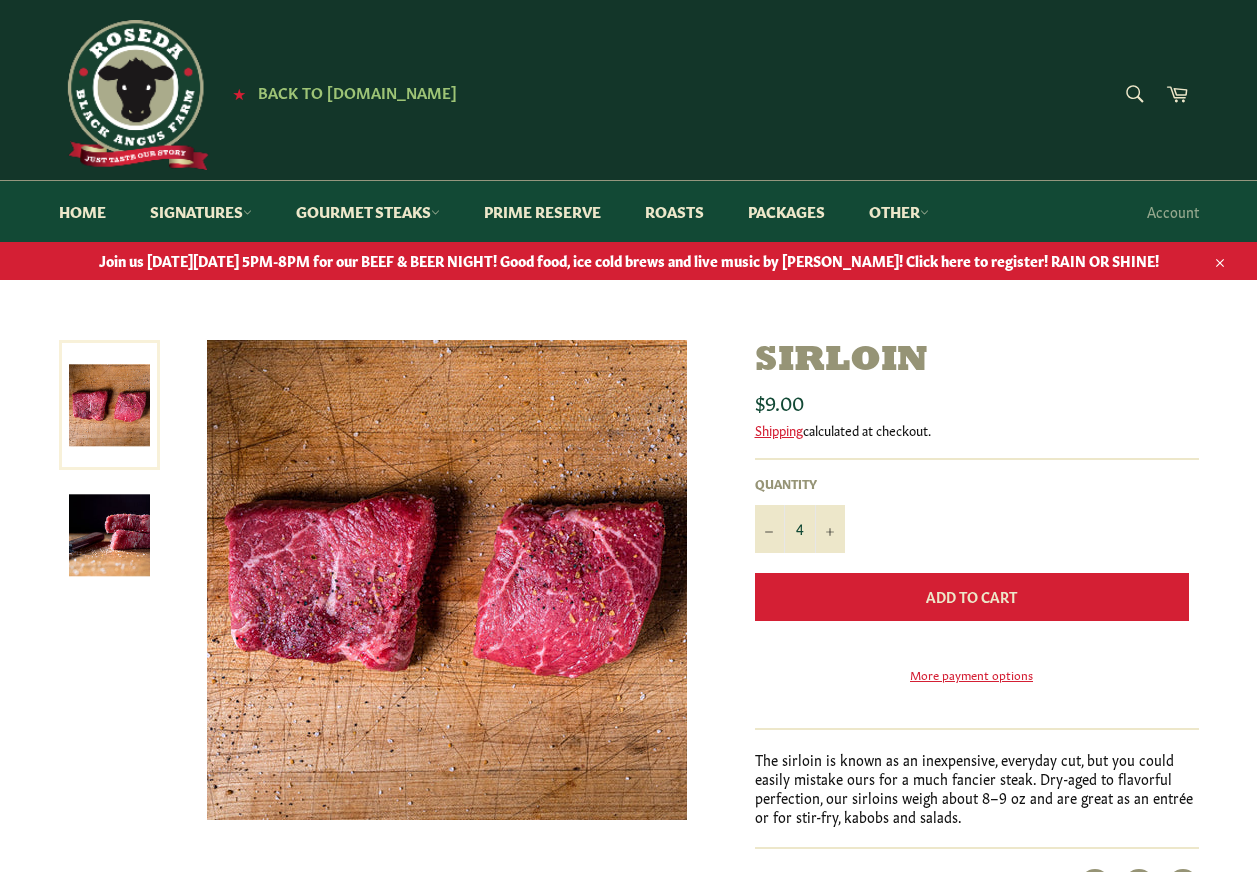 click on "Add to Cart" at bounding box center [972, 597] 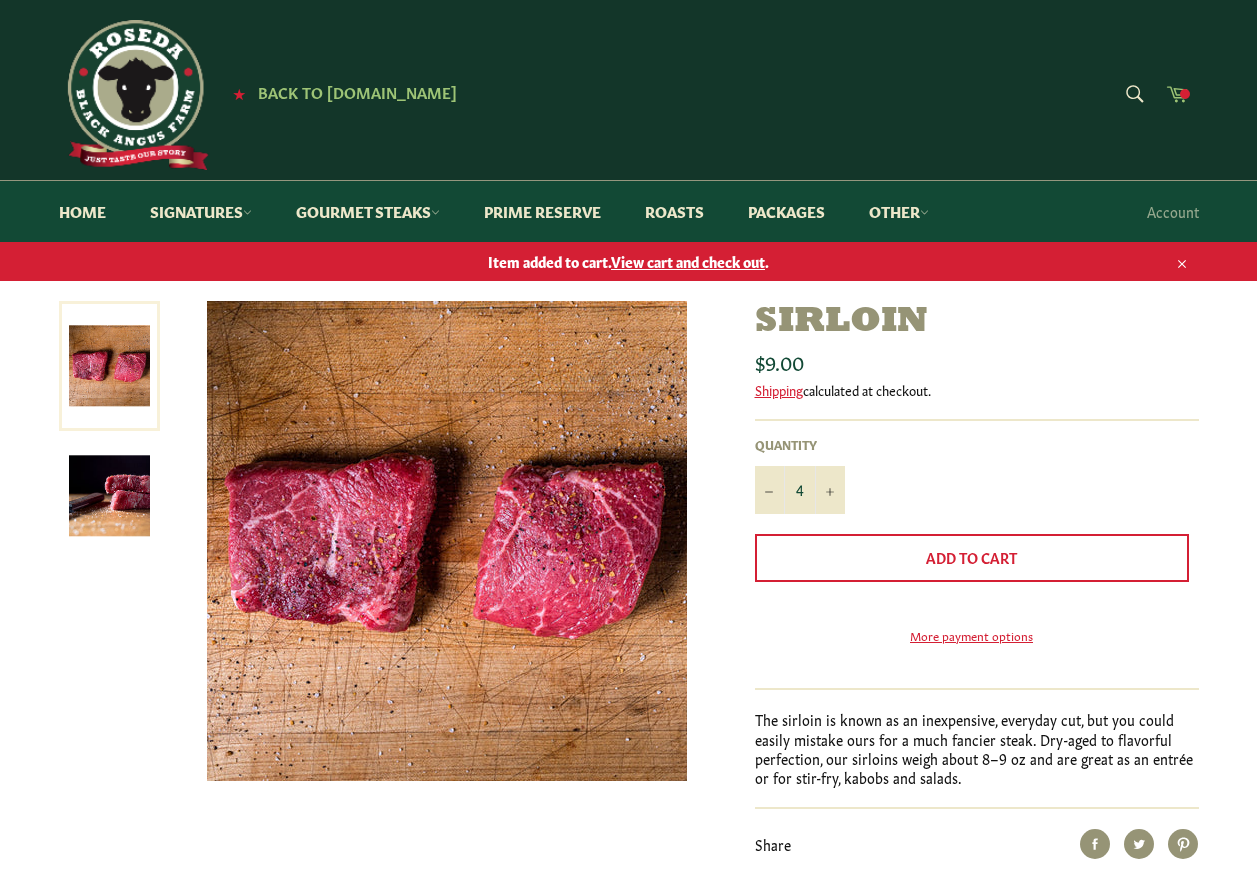 click 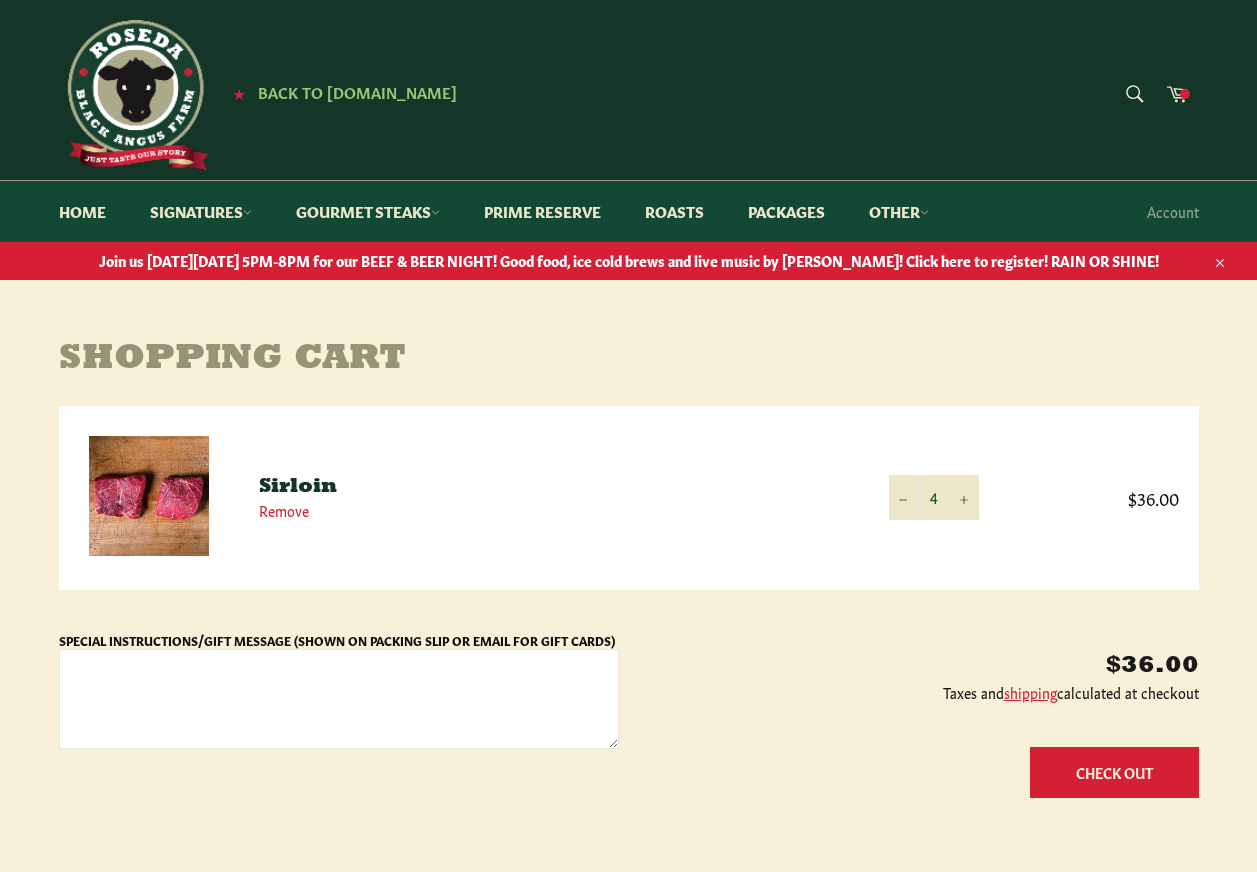 scroll, scrollTop: 0, scrollLeft: 0, axis: both 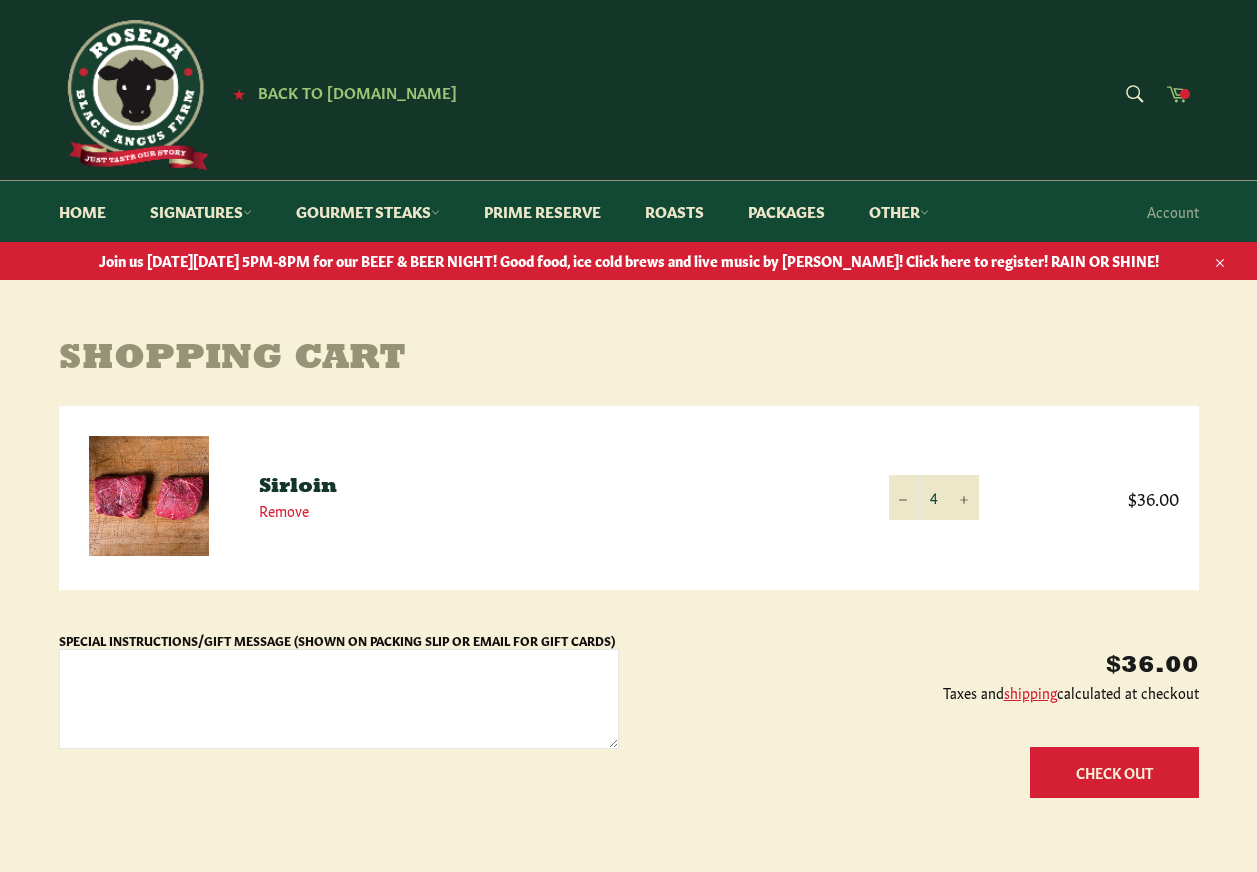 click at bounding box center (1185, 94) 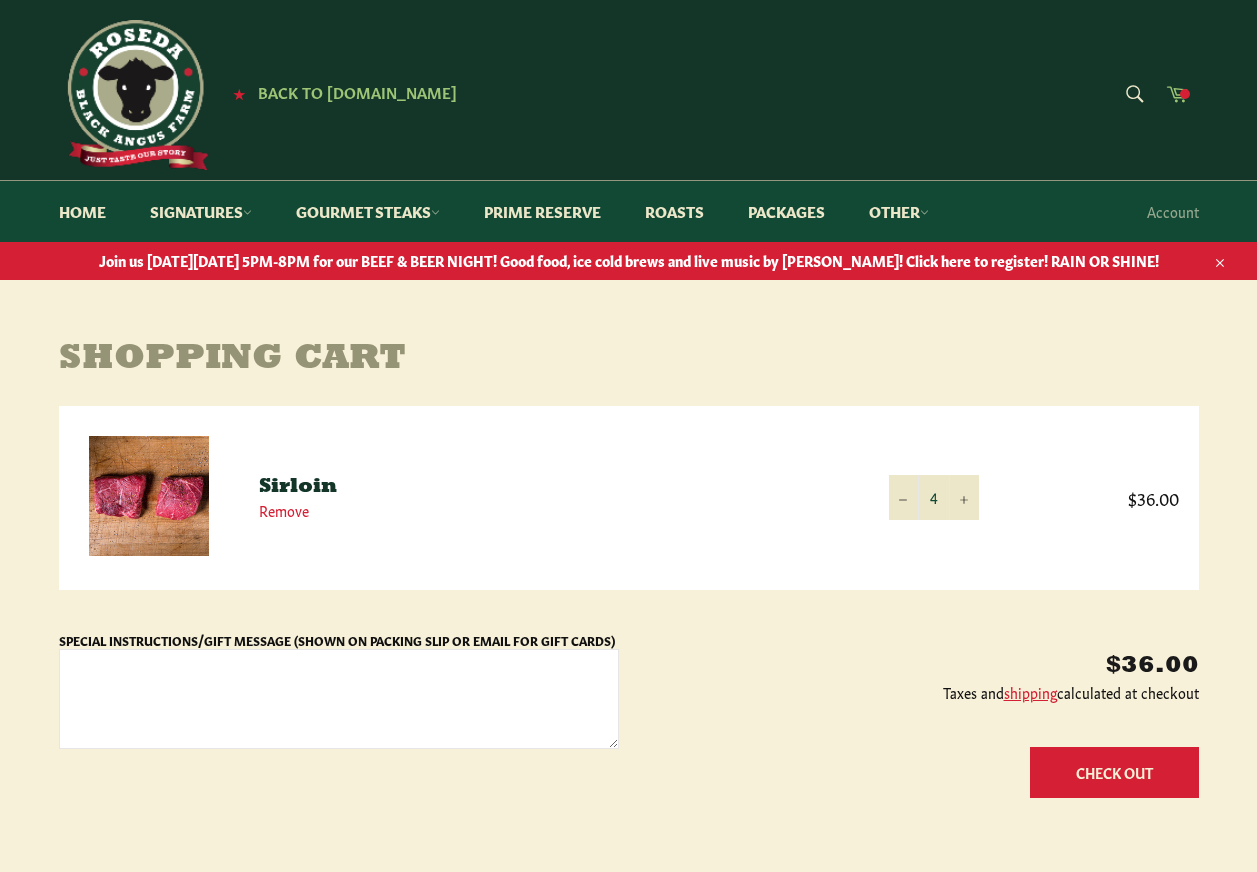 scroll, scrollTop: 0, scrollLeft: 0, axis: both 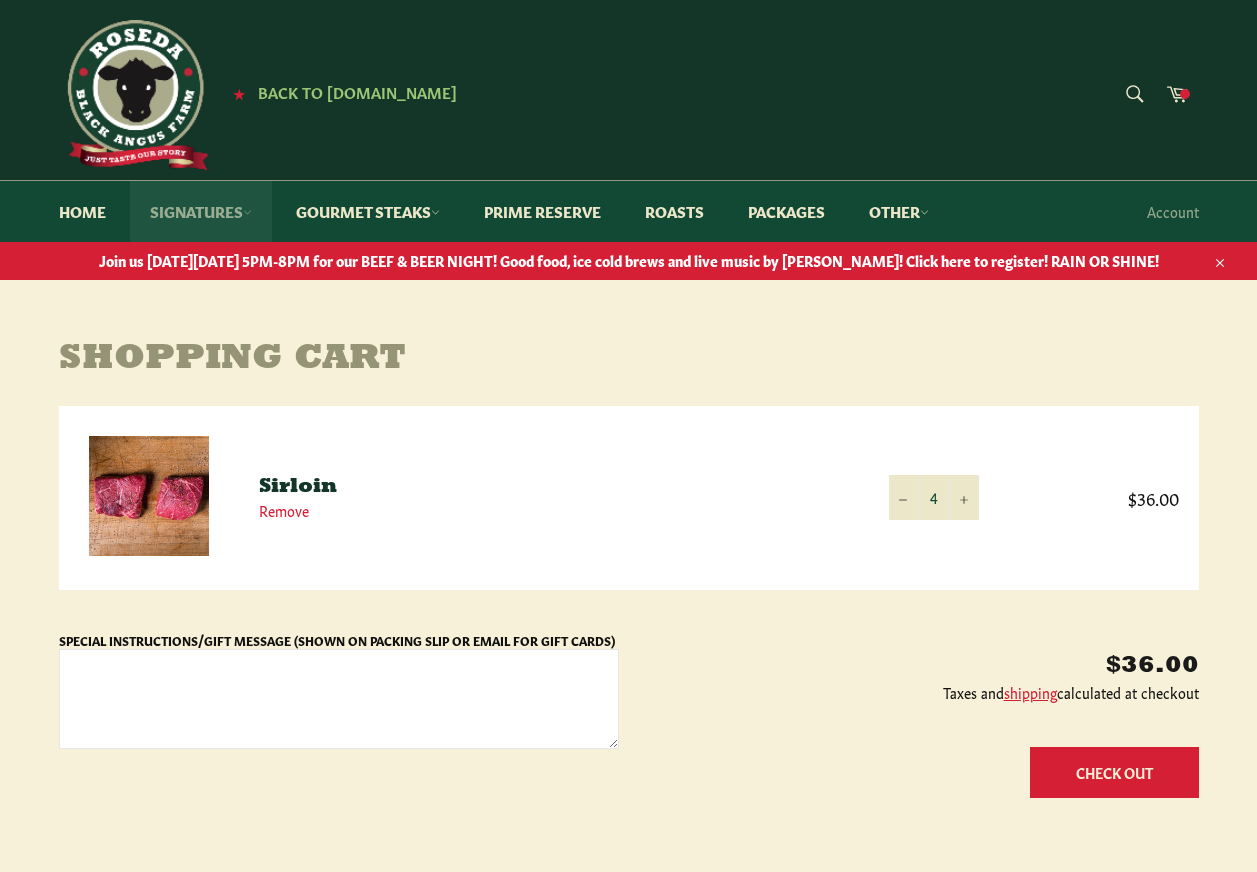click on "Signatures" at bounding box center [201, 211] 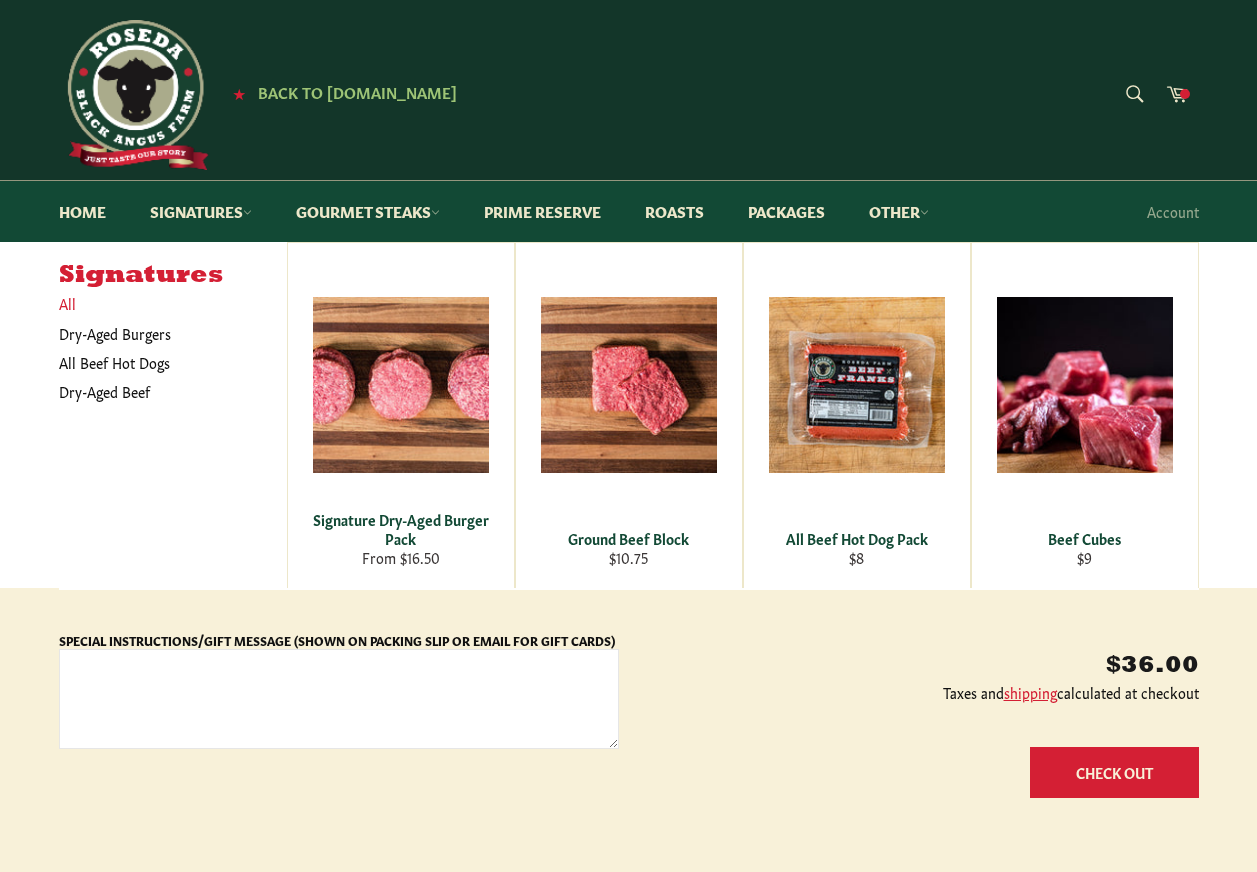 click on "All" at bounding box center (168, 303) 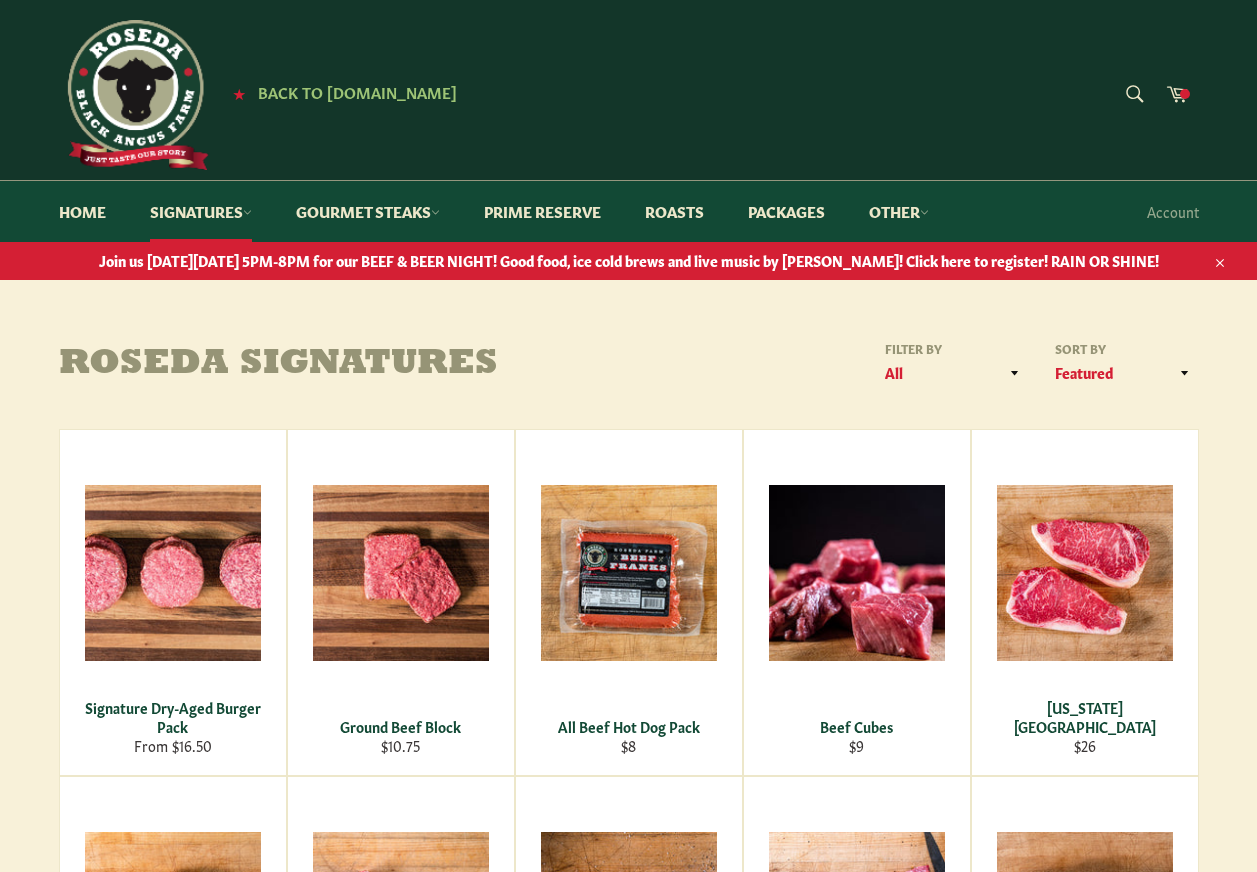 scroll, scrollTop: 0, scrollLeft: 0, axis: both 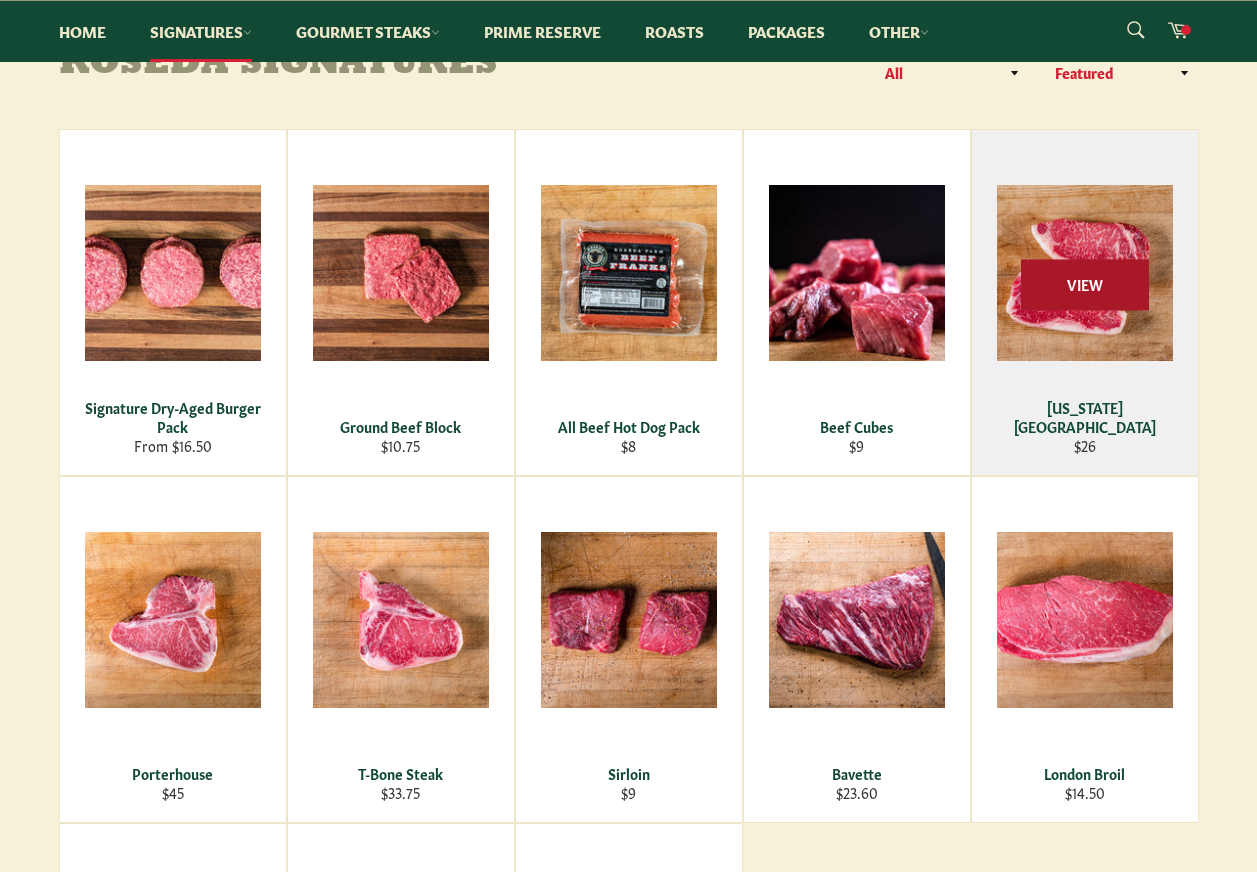 click on "View" at bounding box center [1085, 284] 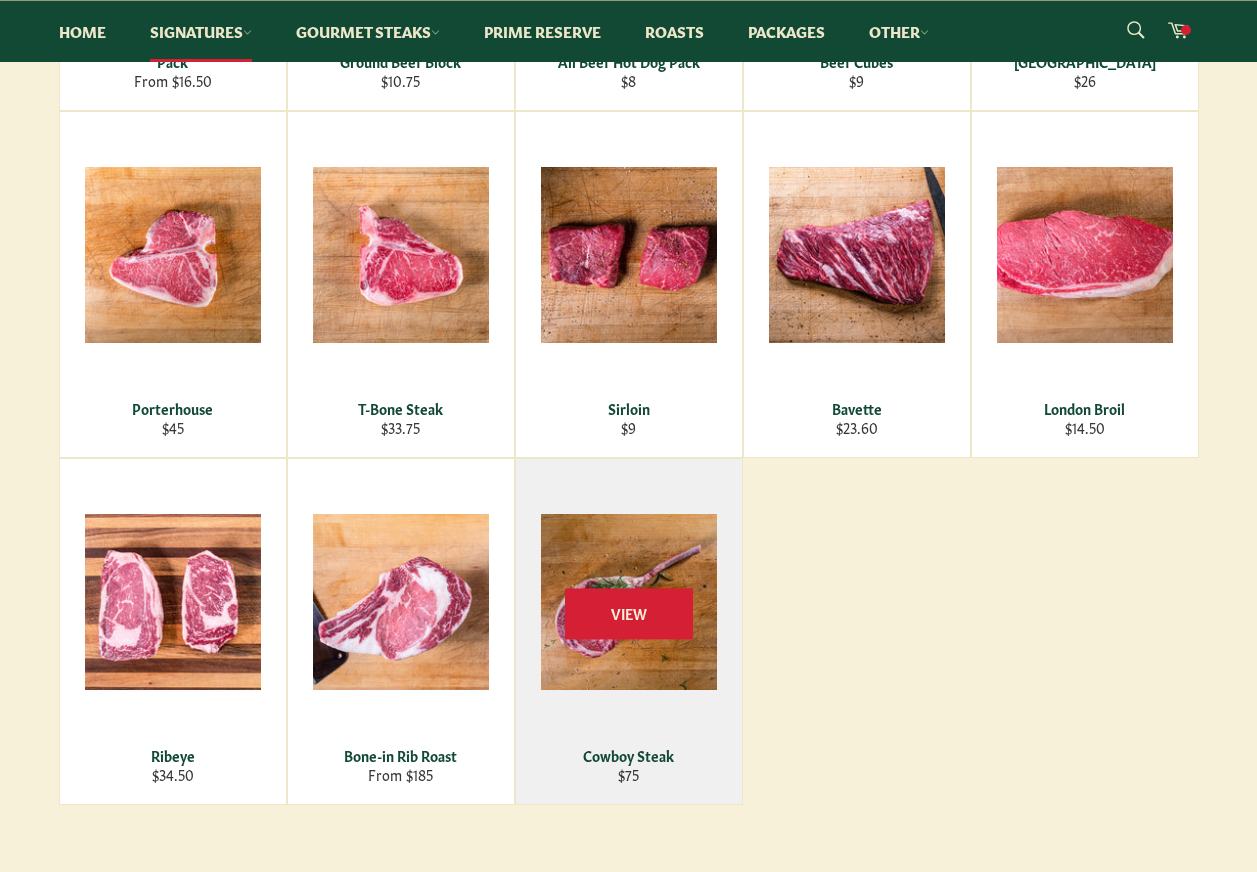 scroll, scrollTop: 700, scrollLeft: 0, axis: vertical 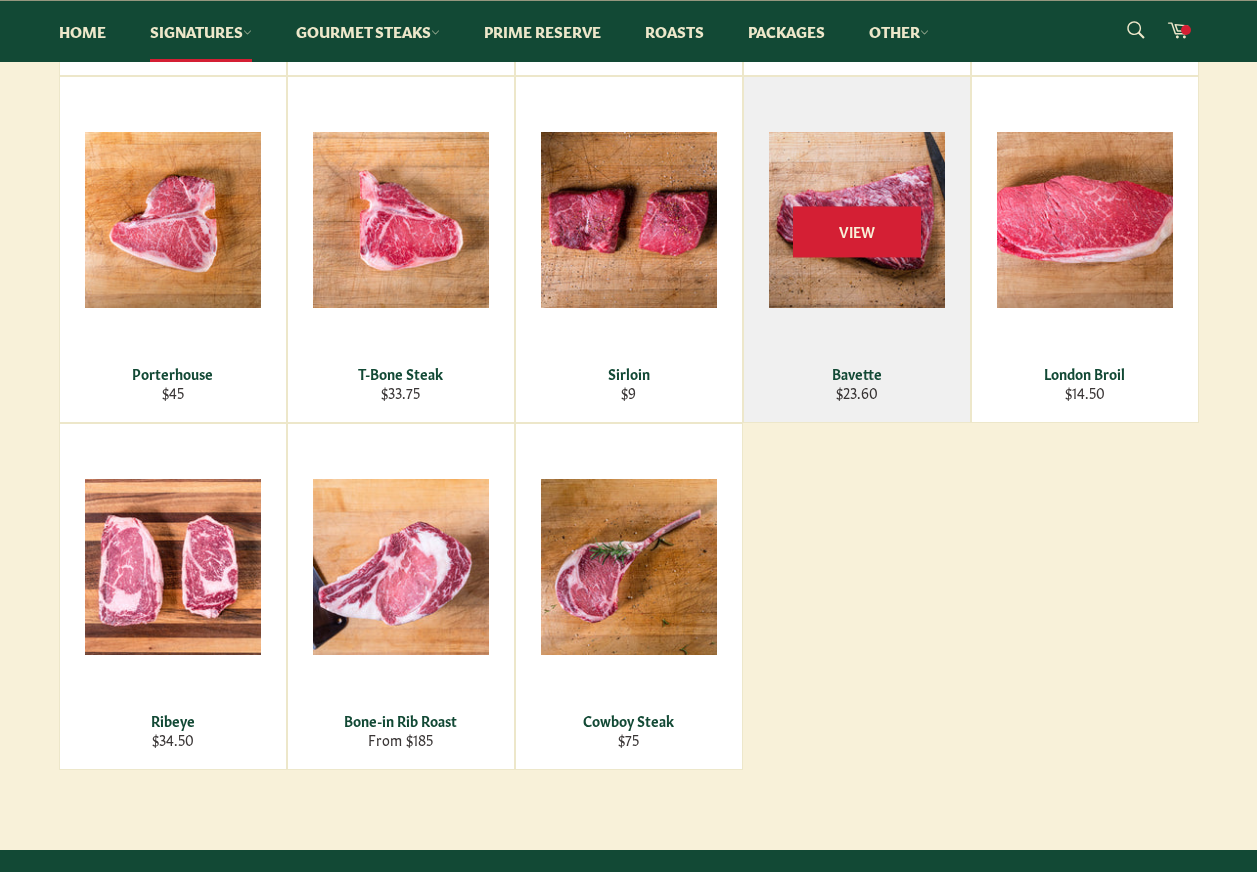 click on "View" at bounding box center [857, 249] 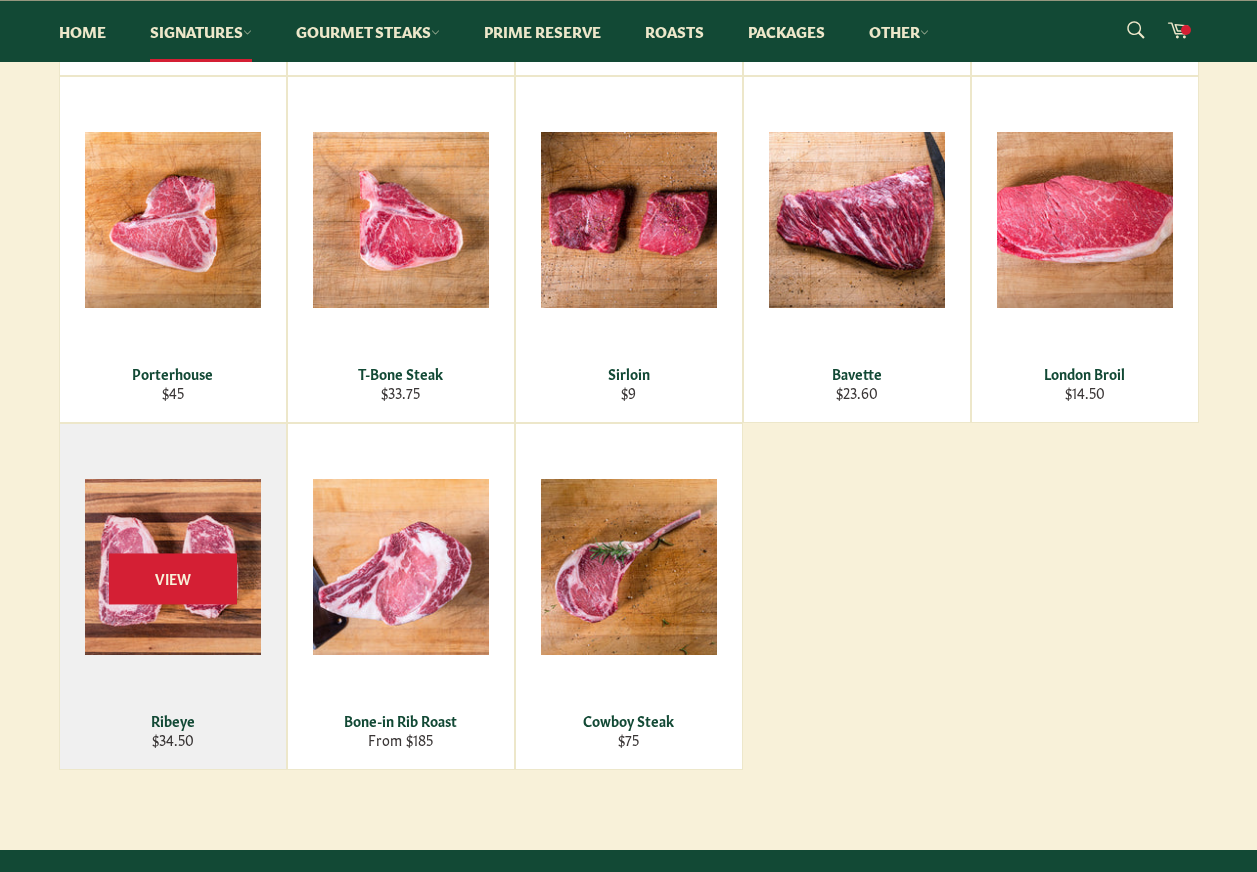 click on "View" at bounding box center [173, 596] 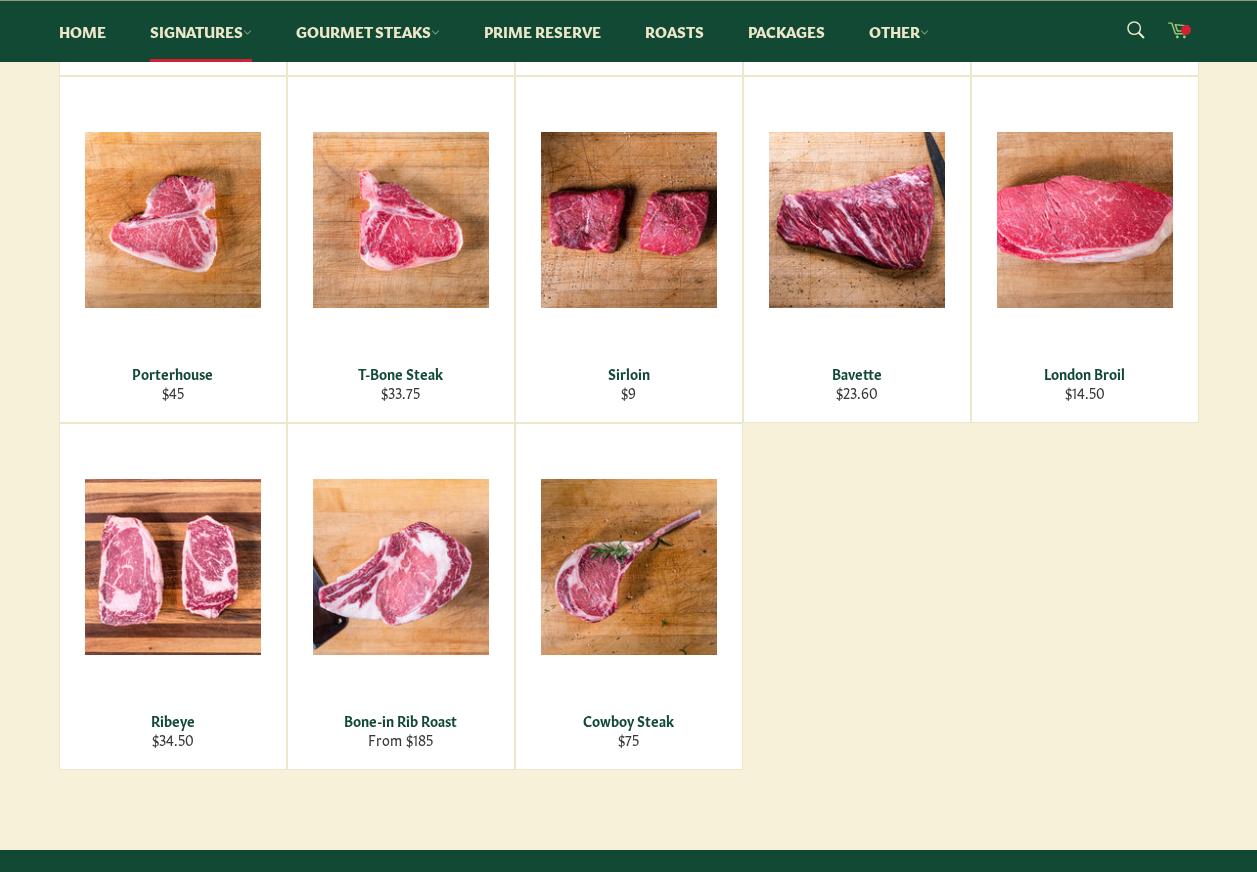 click 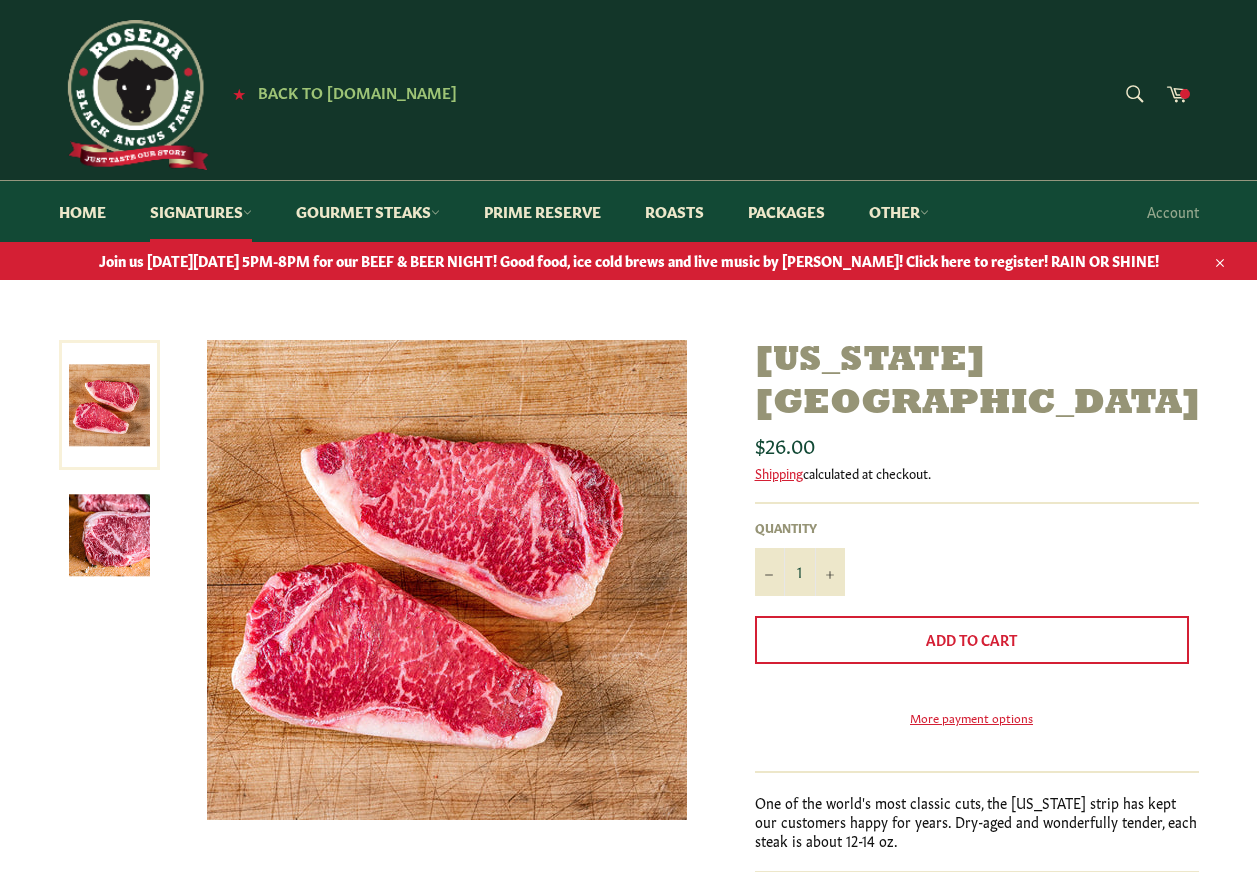 scroll, scrollTop: 0, scrollLeft: 0, axis: both 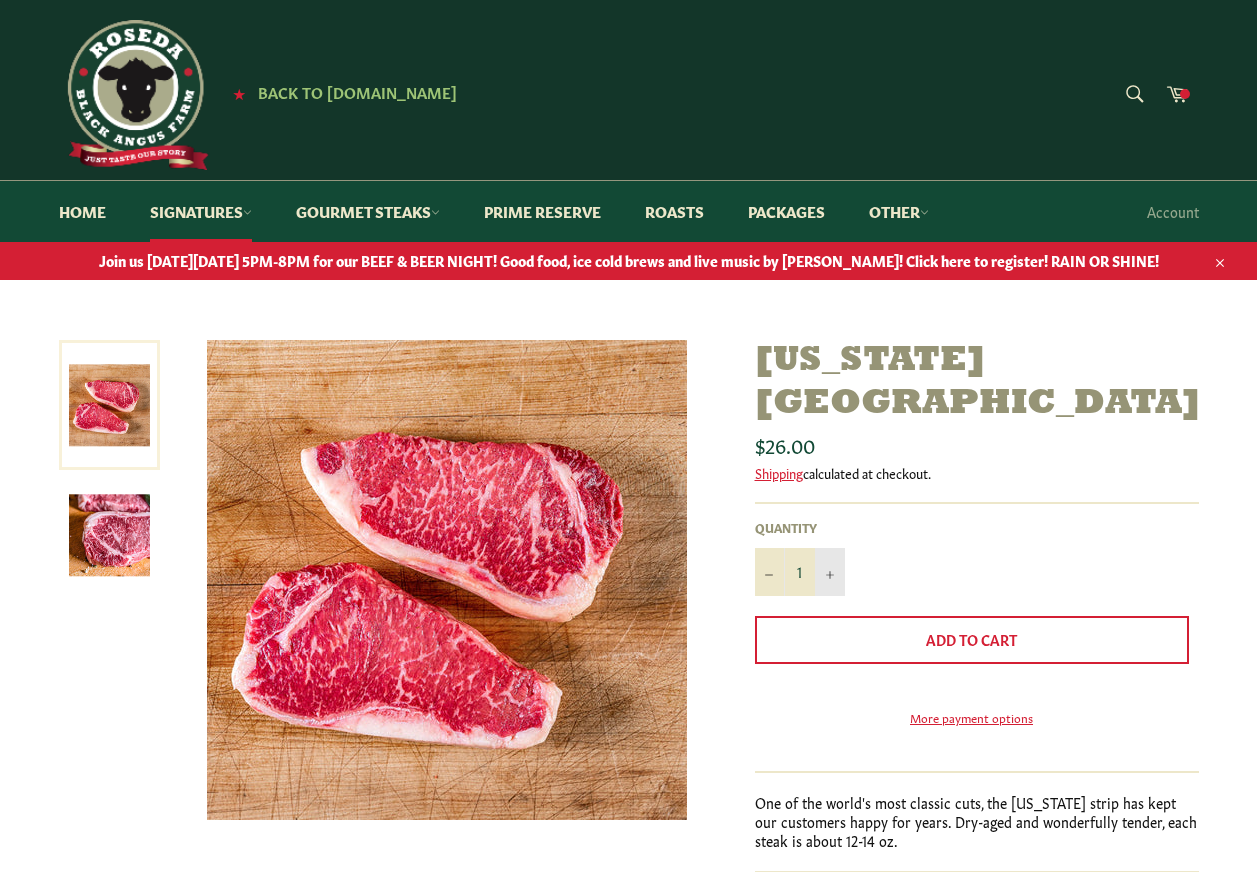 click 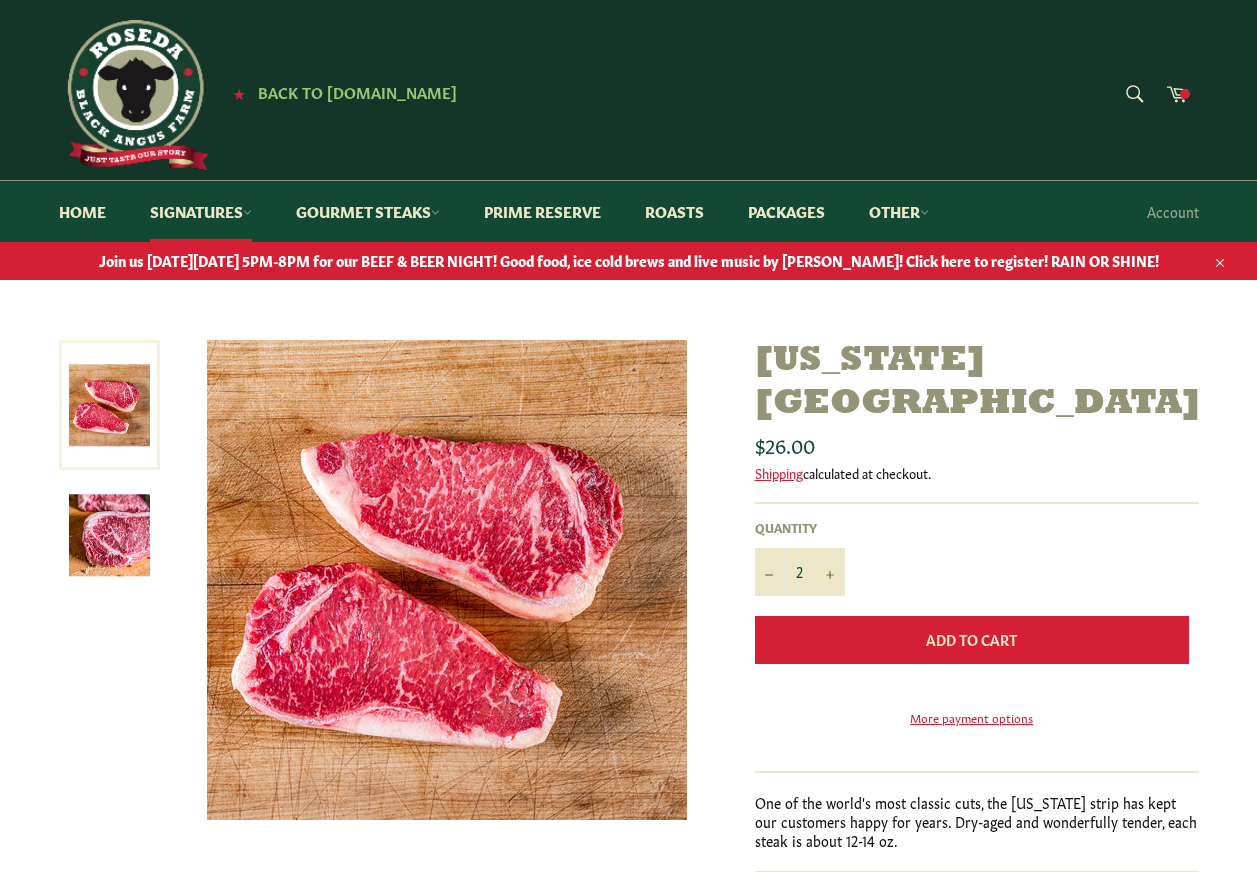 click on "Add to Cart" at bounding box center [972, 640] 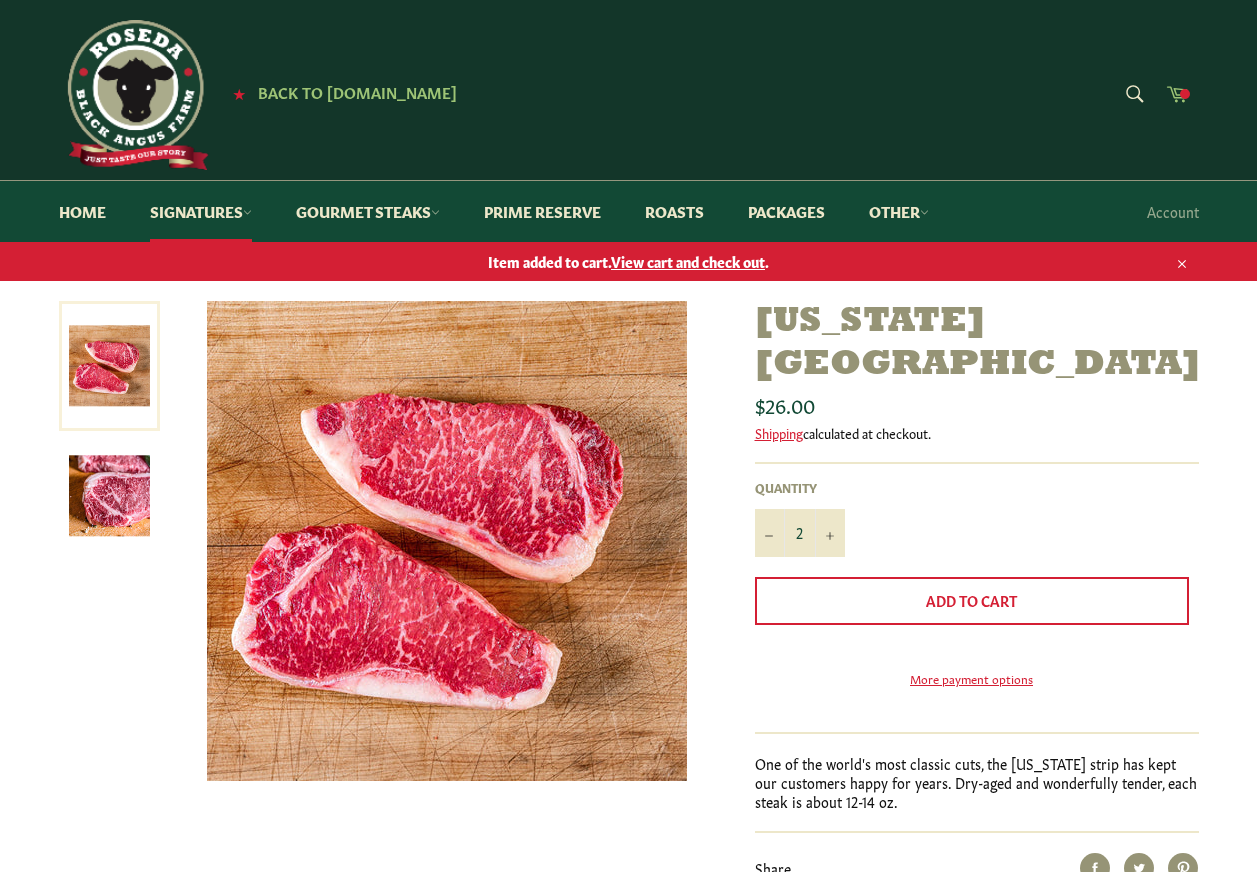 click at bounding box center [1185, 94] 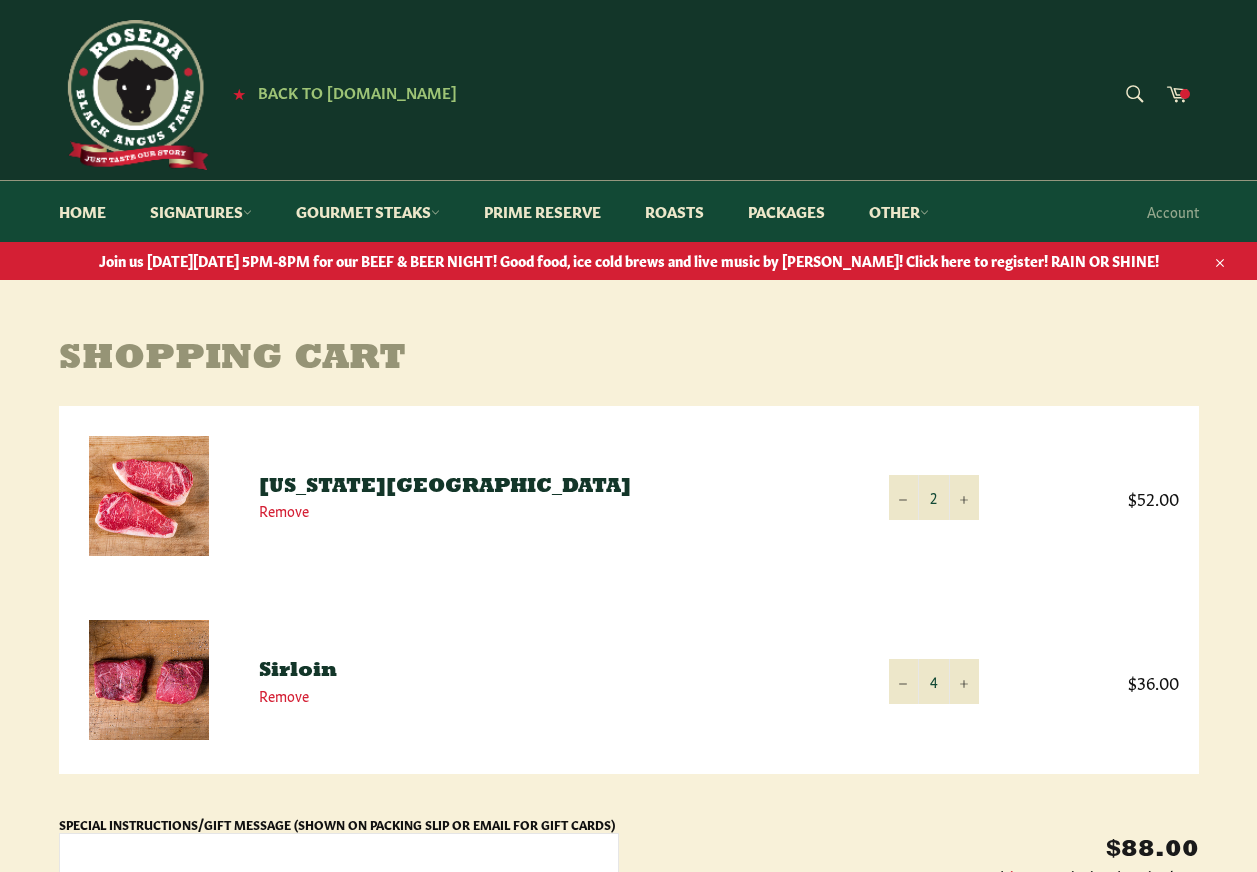 scroll, scrollTop: 0, scrollLeft: 0, axis: both 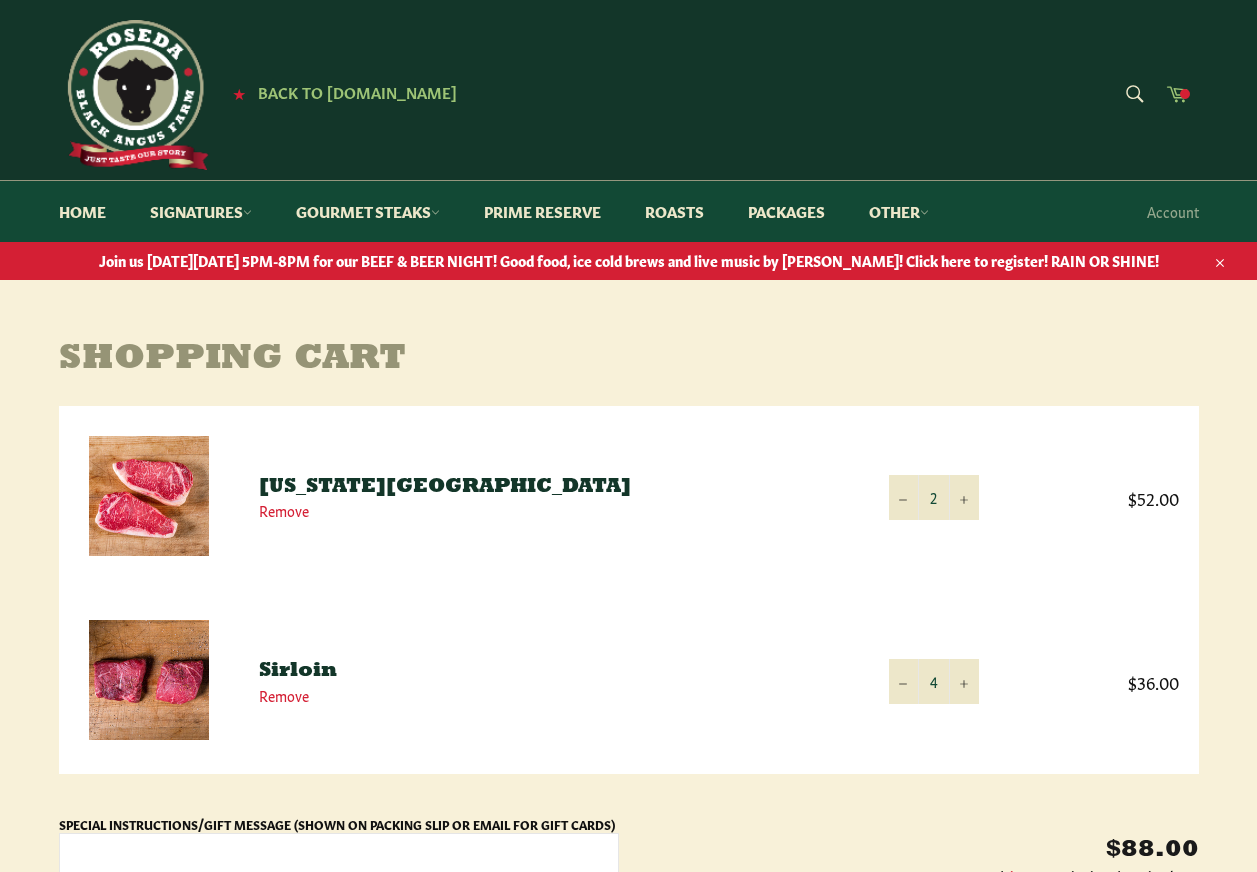 click at bounding box center [1185, 94] 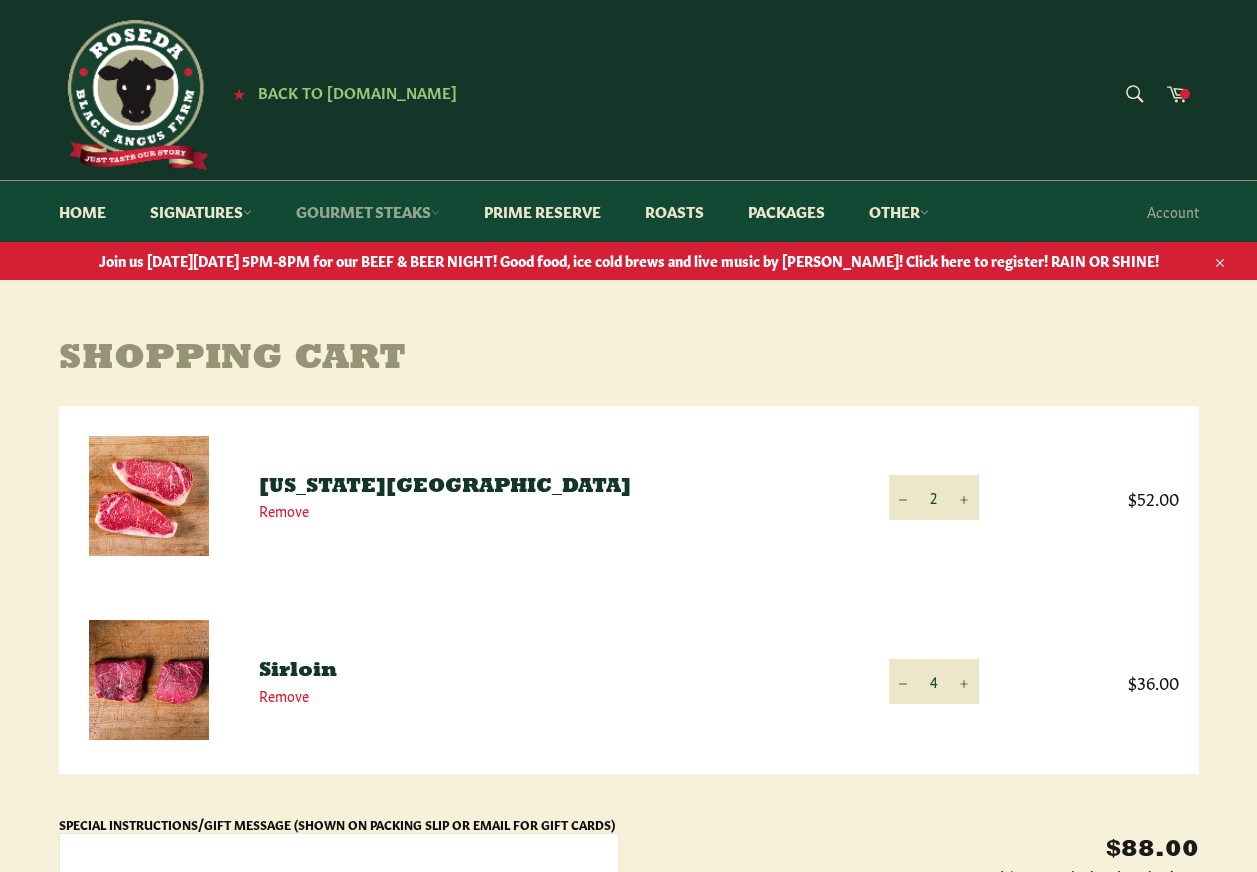scroll, scrollTop: 0, scrollLeft: 0, axis: both 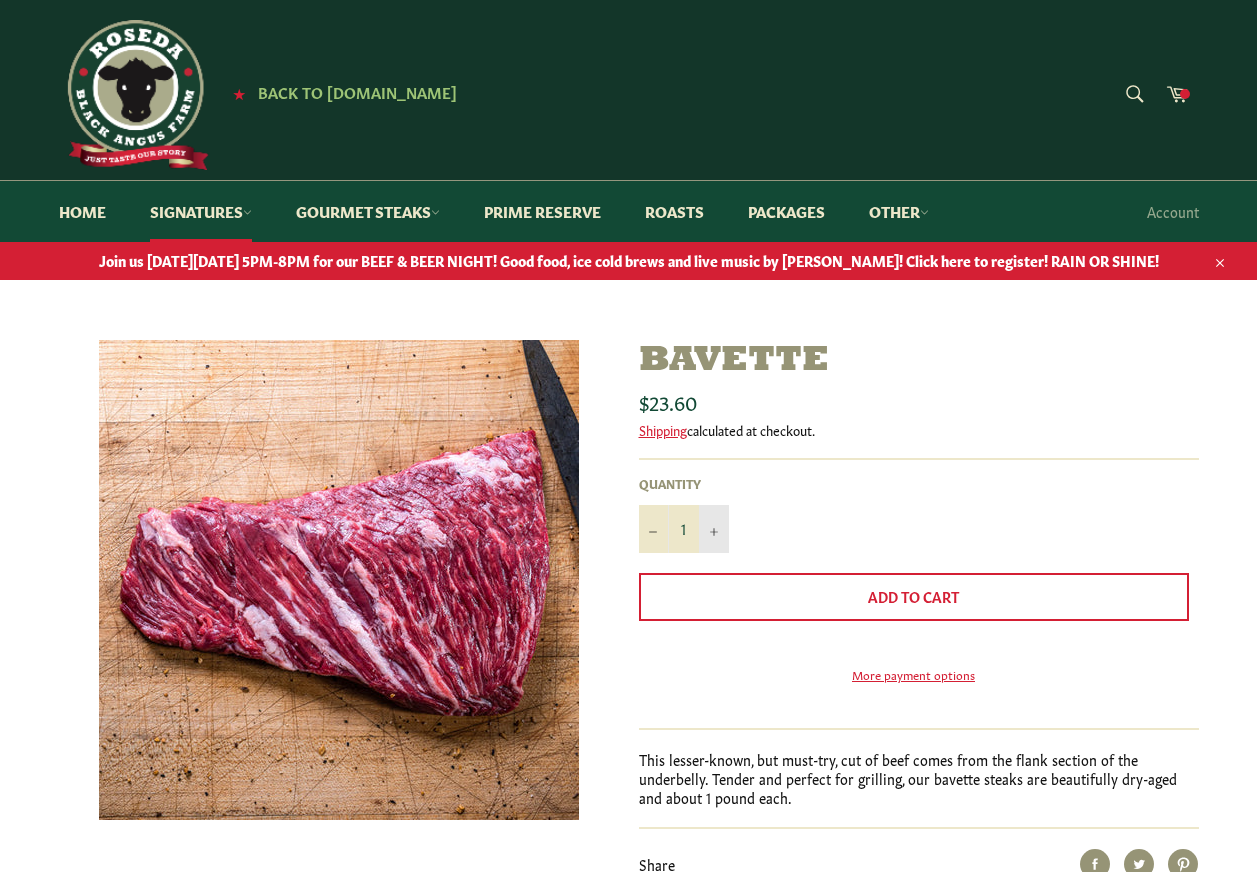 click on "+" at bounding box center (714, 529) 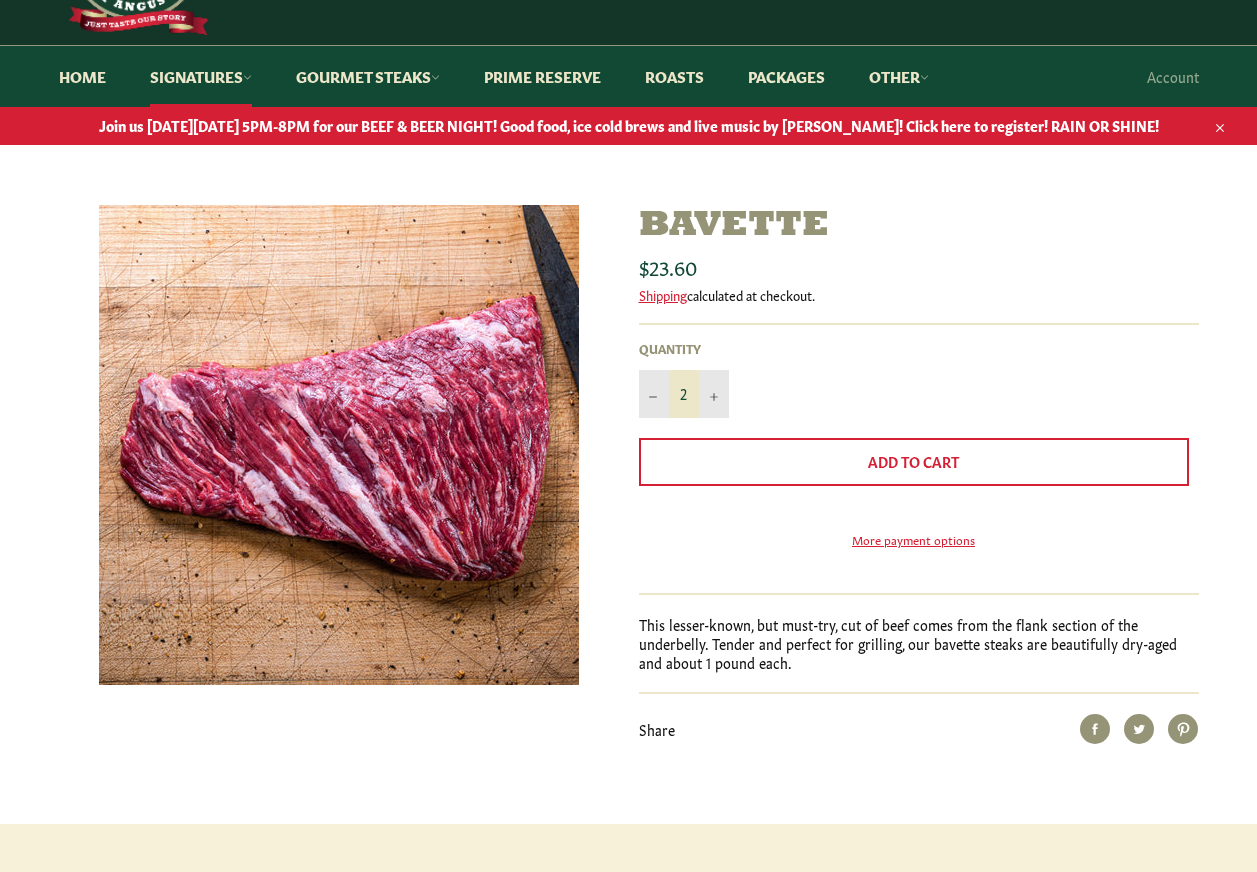 scroll, scrollTop: 100, scrollLeft: 0, axis: vertical 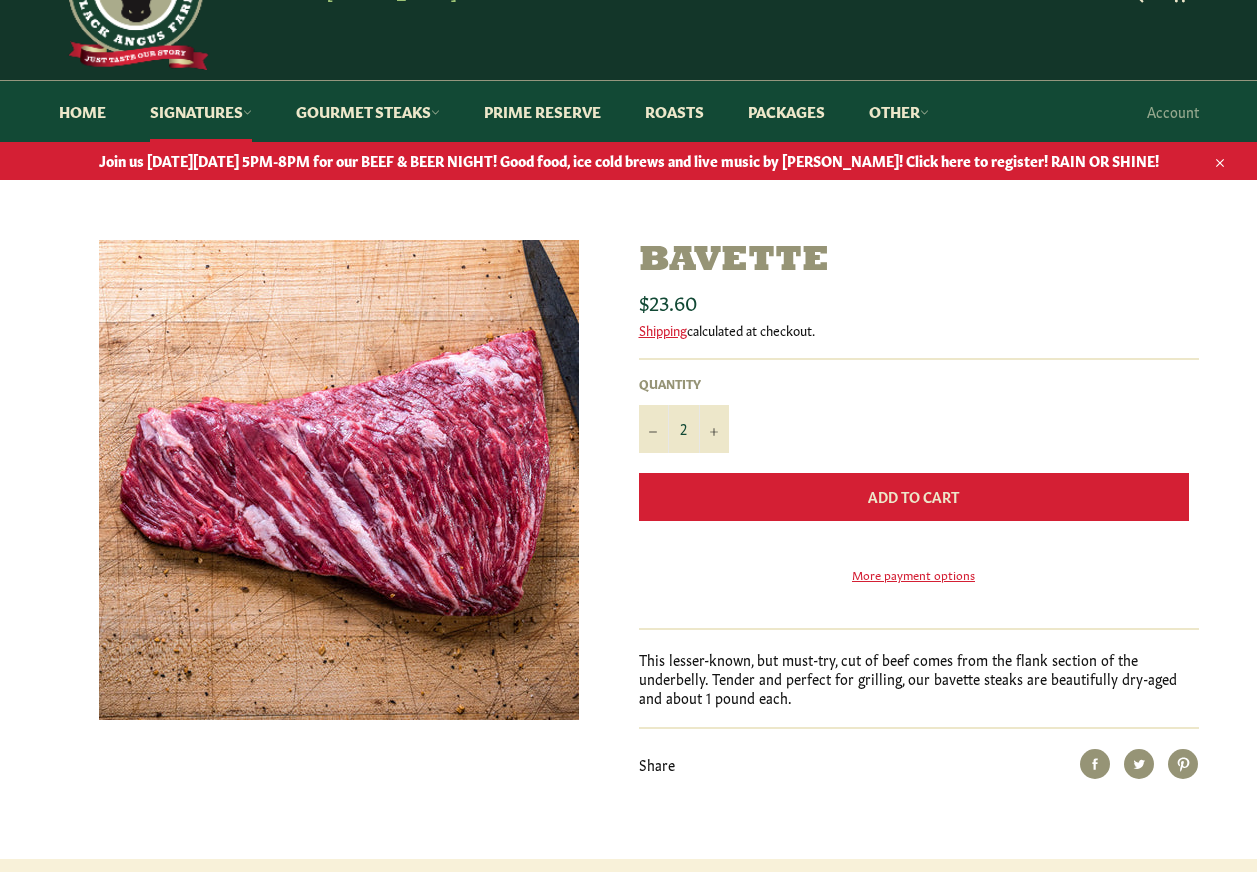 click on "Add to Cart" at bounding box center (914, 497) 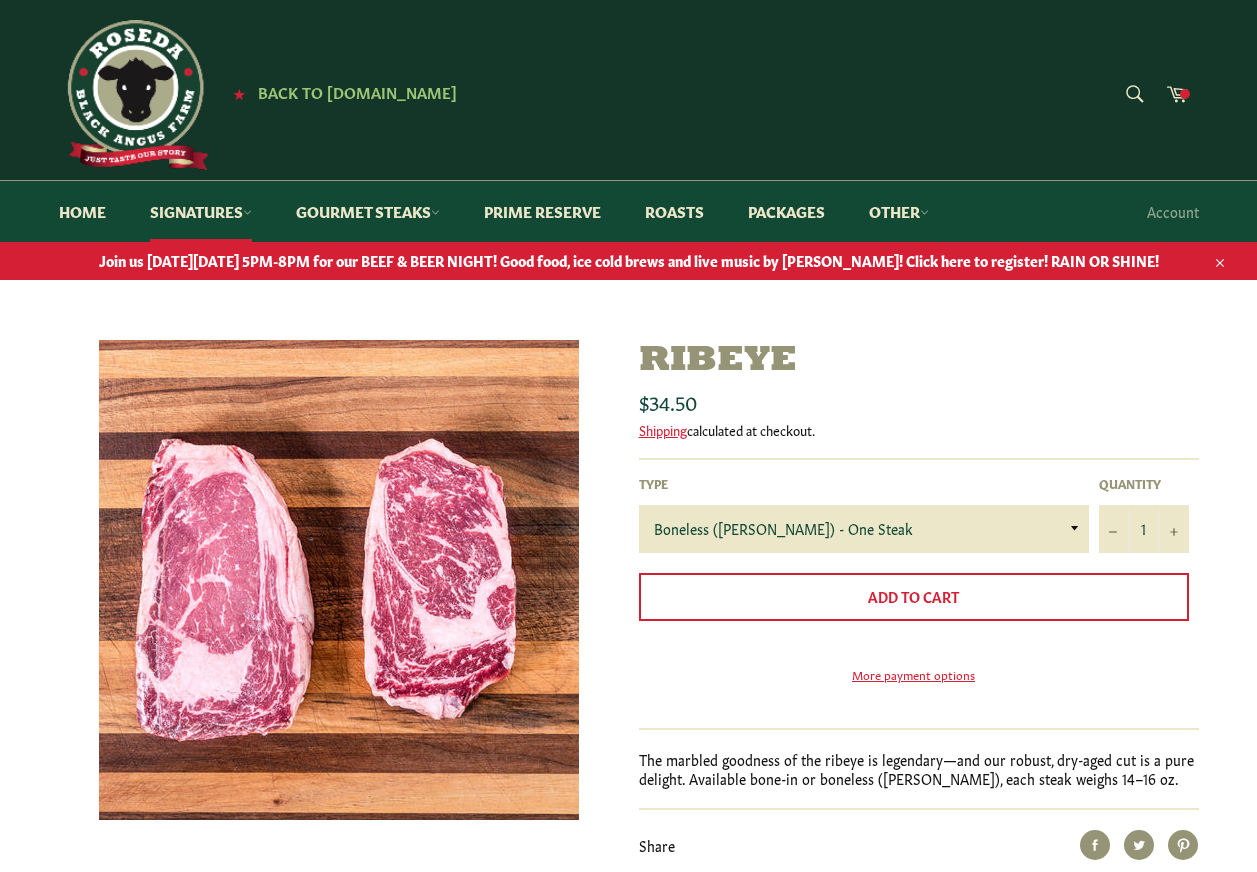 scroll, scrollTop: 0, scrollLeft: 0, axis: both 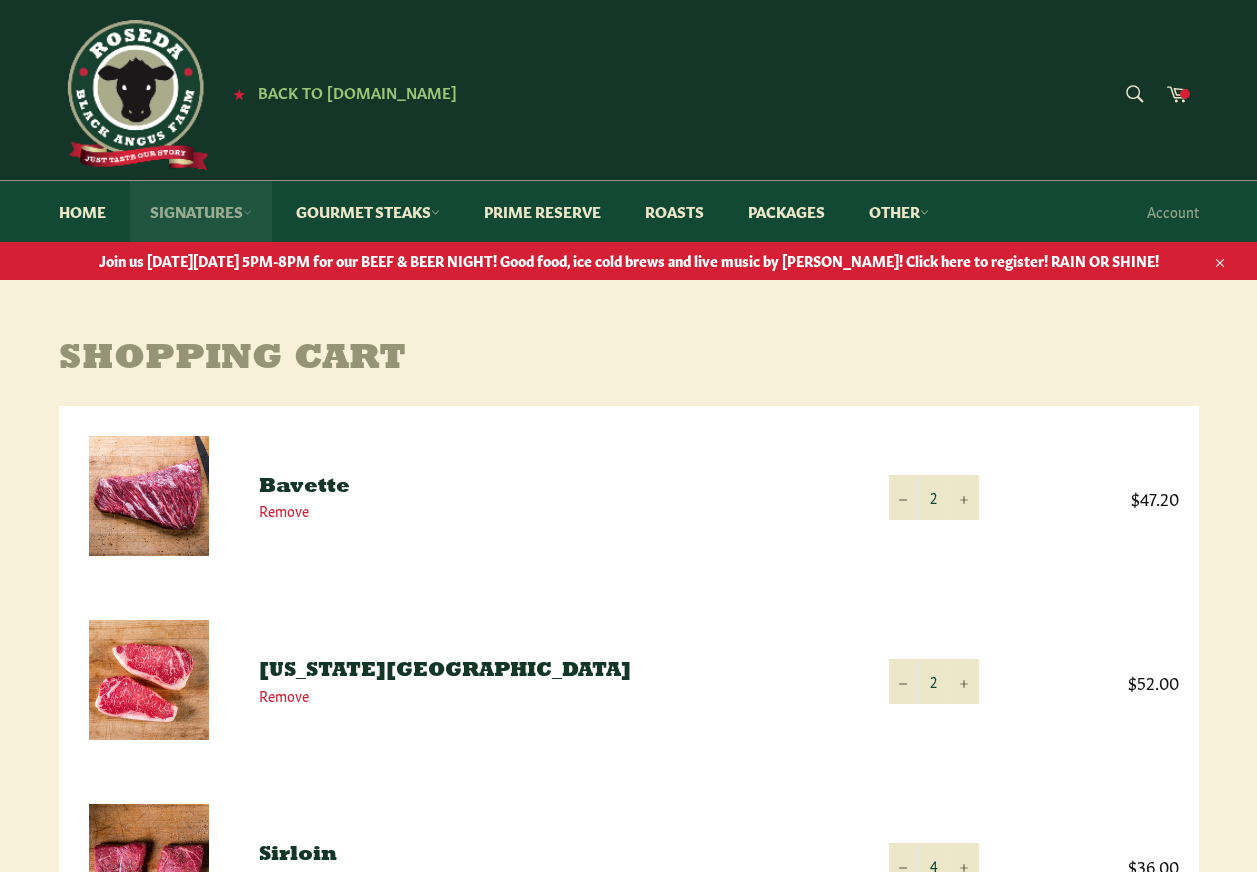 click on "Signatures" at bounding box center (201, 211) 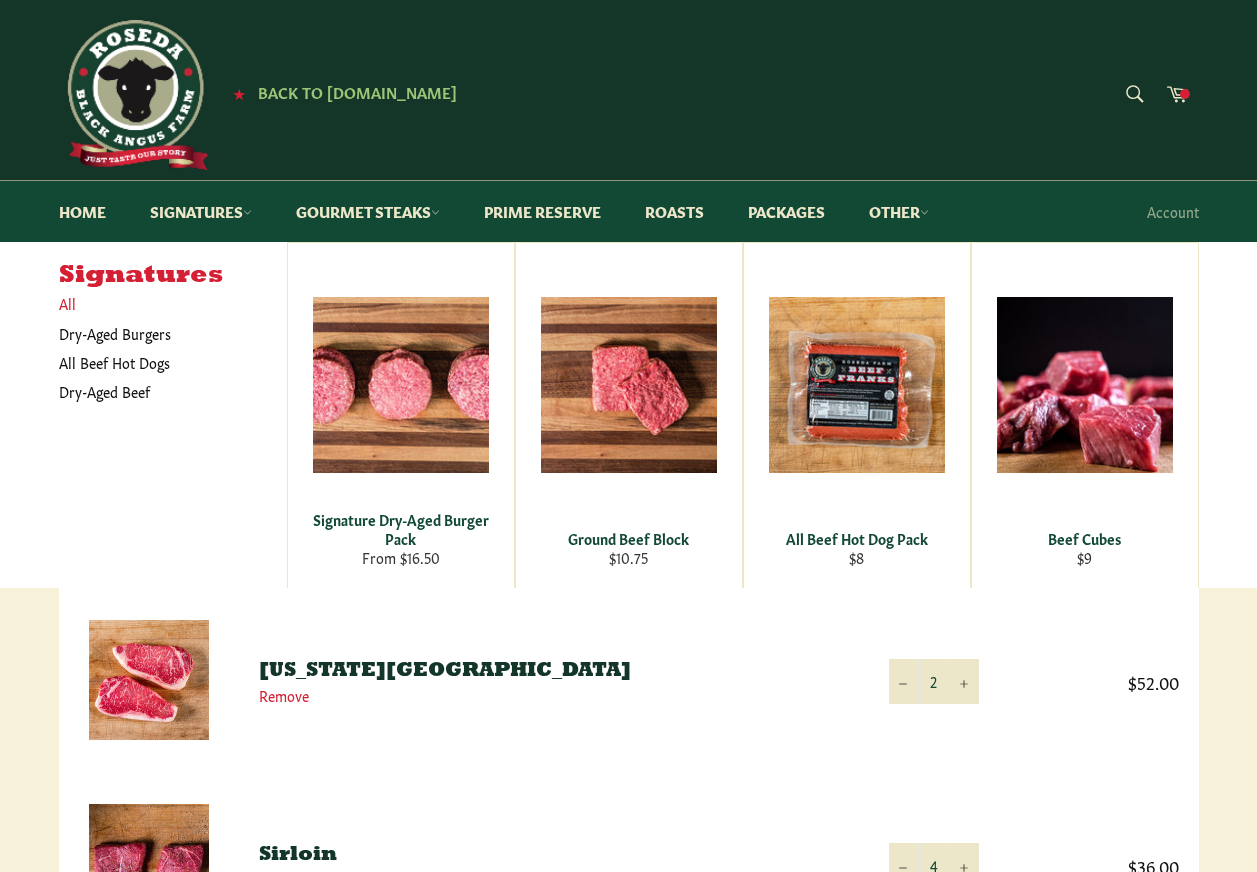 click on "All" at bounding box center (168, 303) 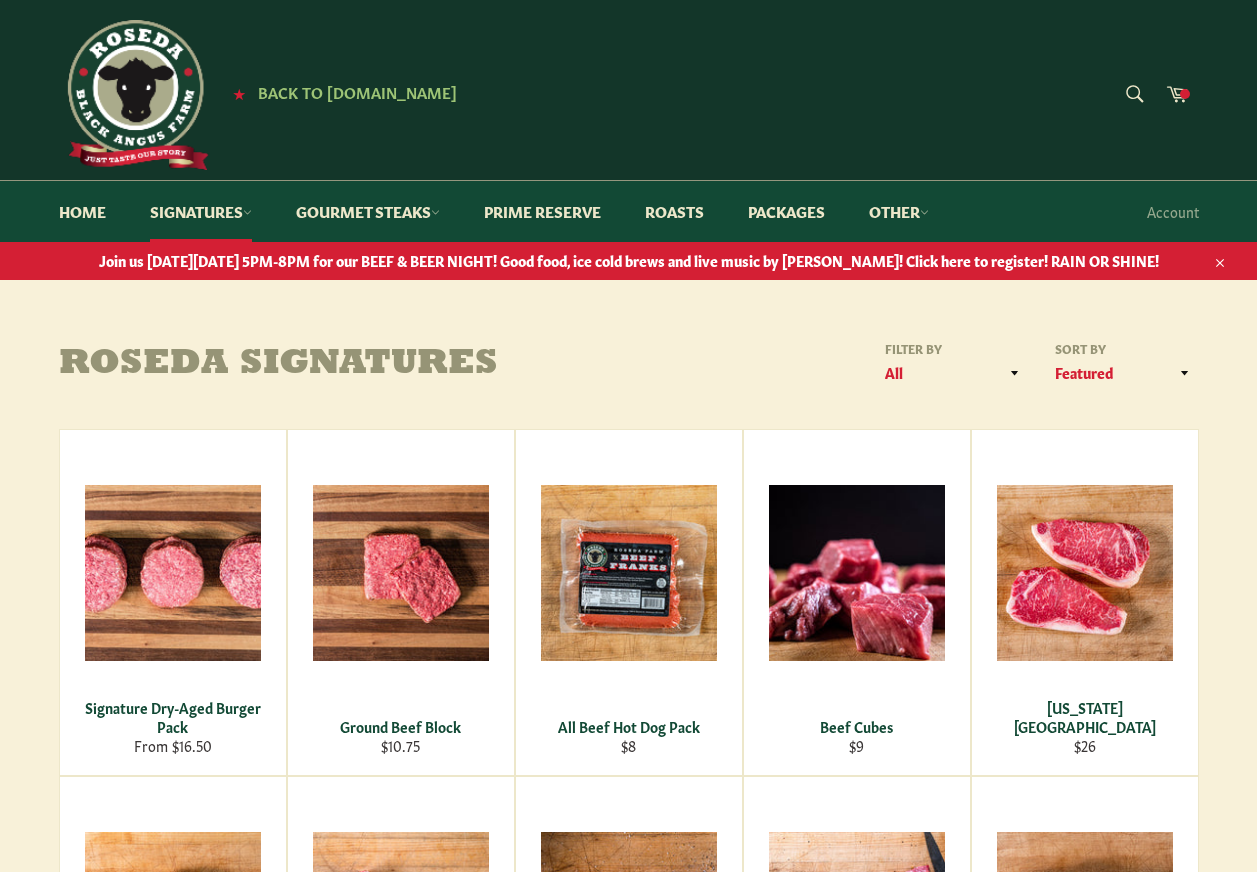 scroll, scrollTop: 0, scrollLeft: 0, axis: both 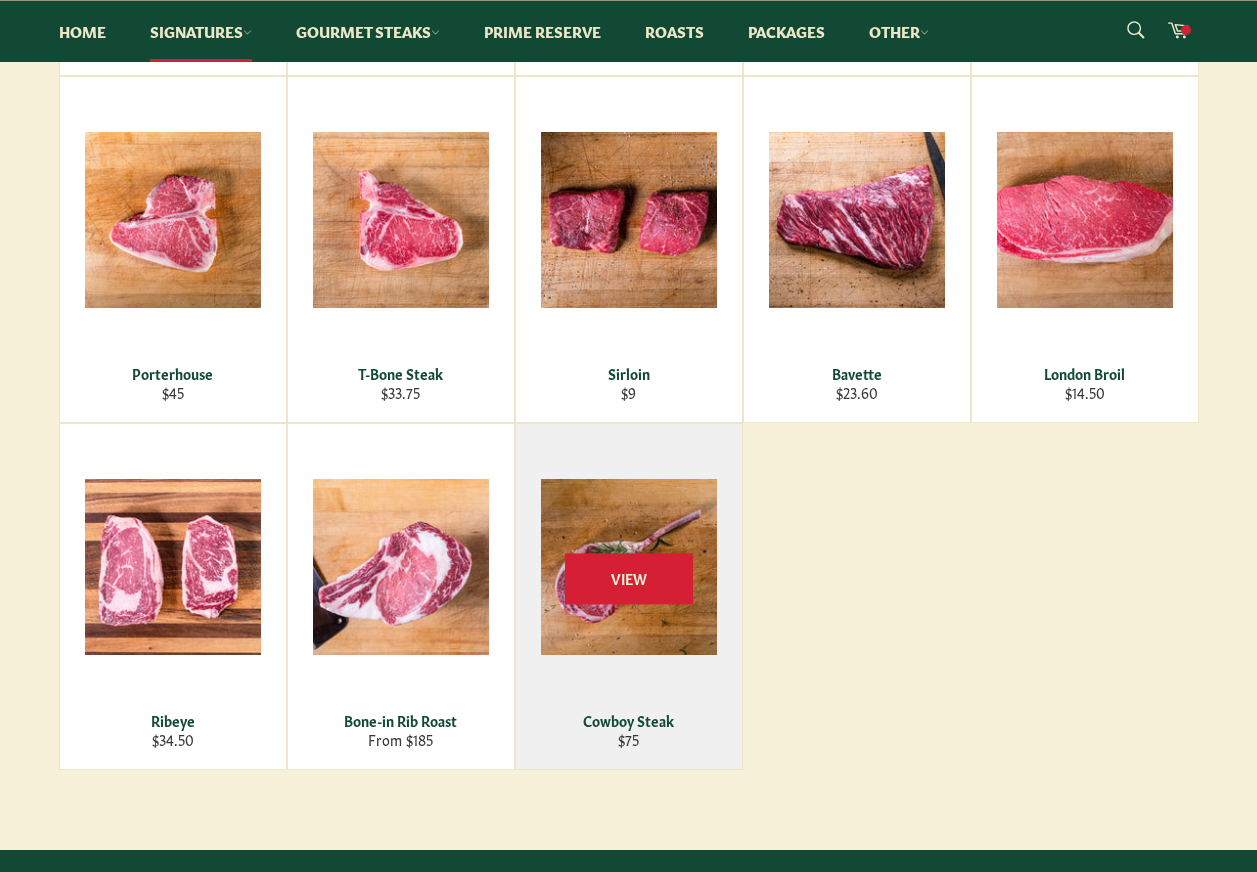 click on "View" at bounding box center (629, 596) 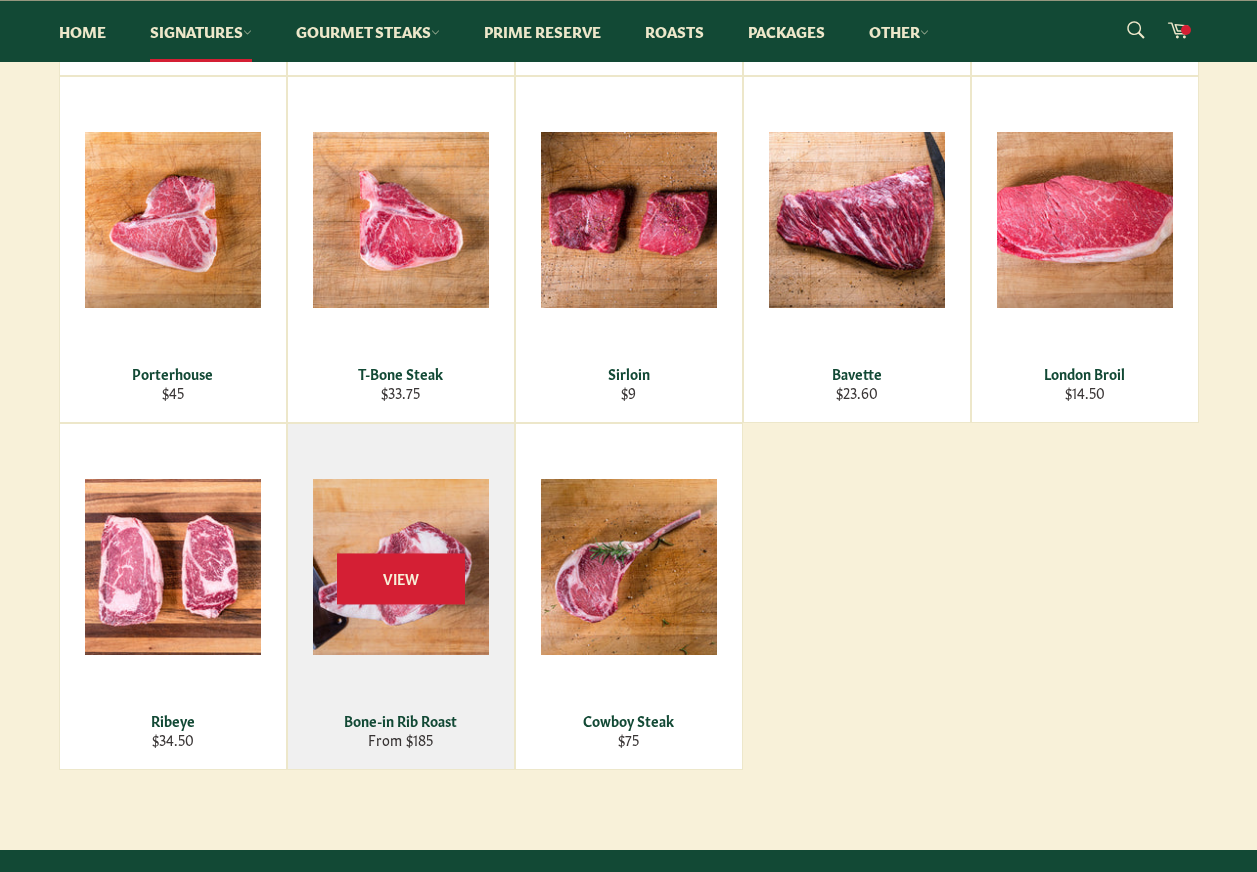 click on "View" at bounding box center (401, 596) 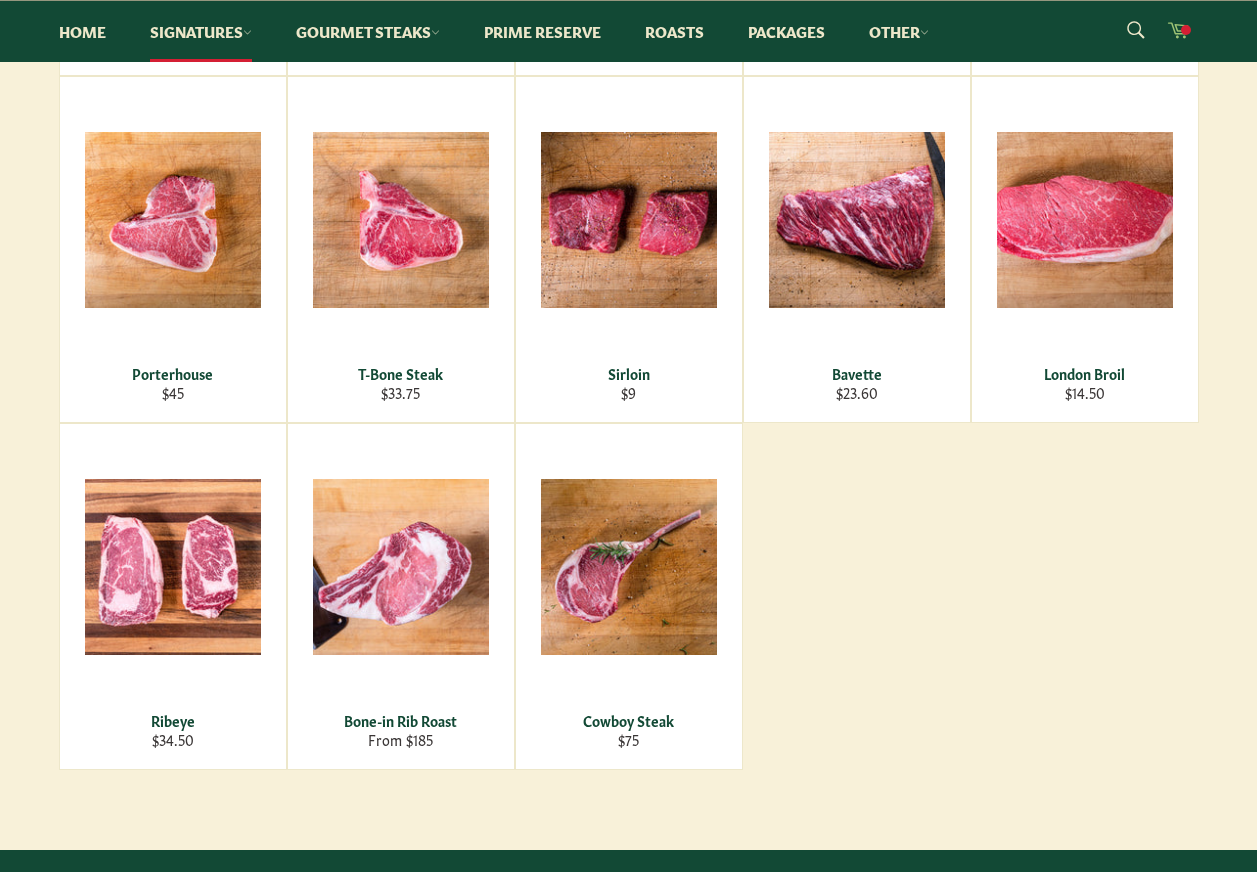 click 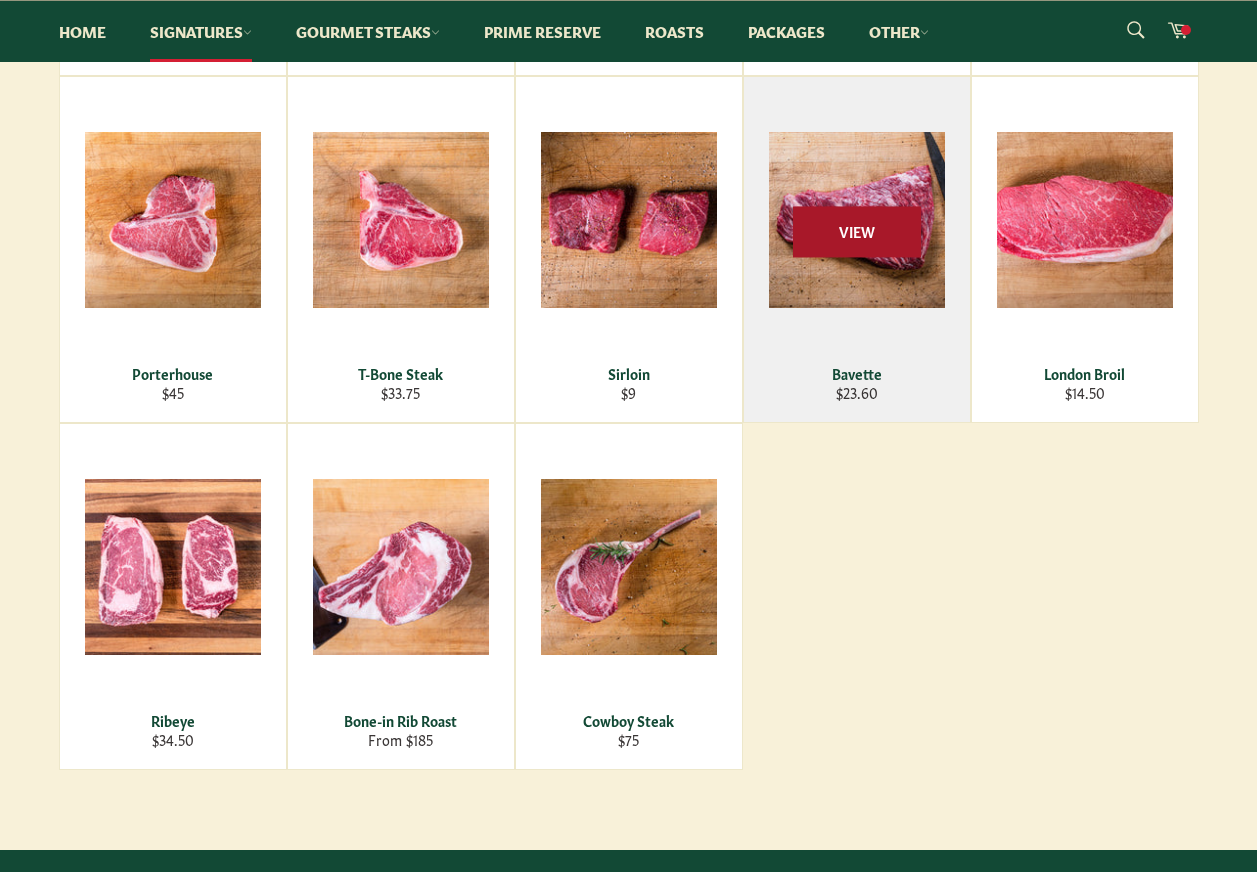 click on "View" at bounding box center [857, 231] 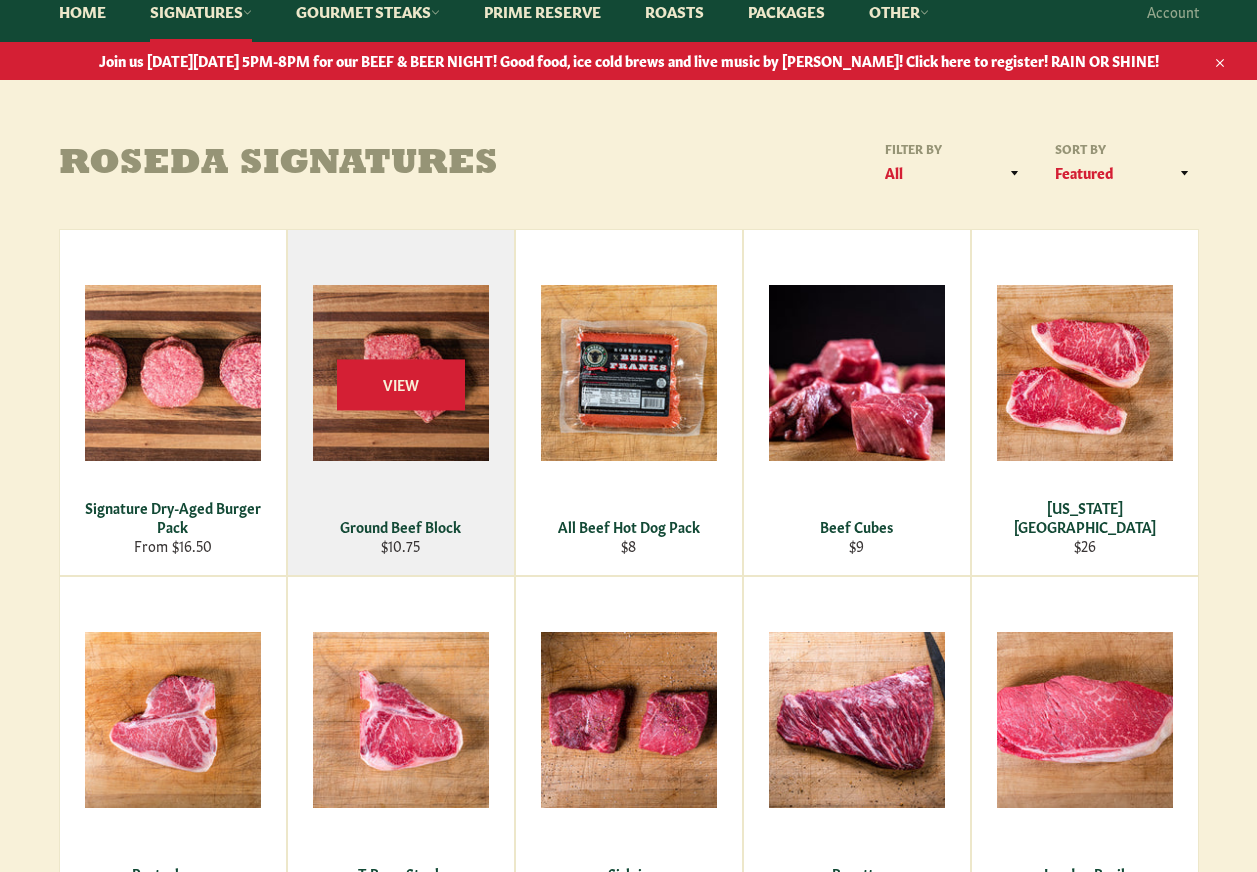 scroll, scrollTop: 0, scrollLeft: 0, axis: both 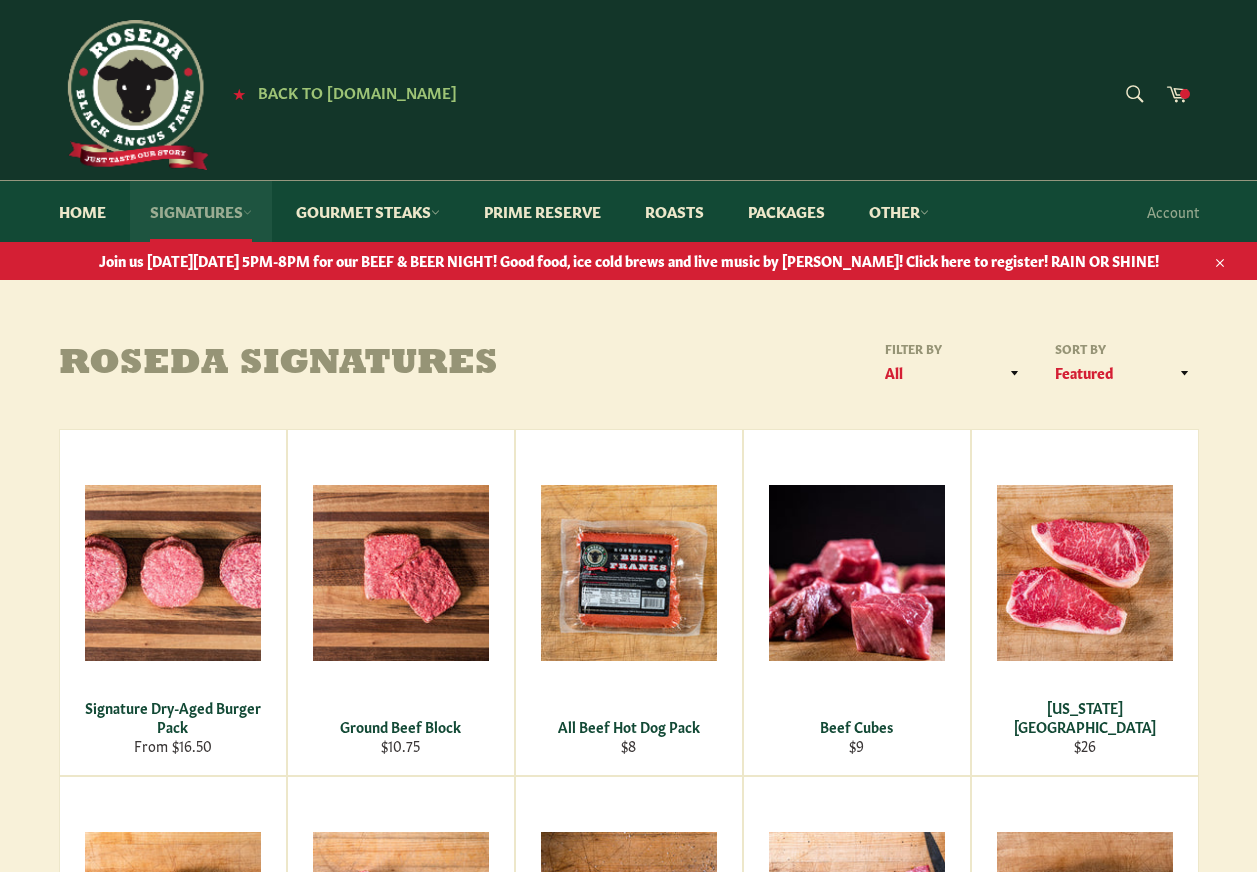 click on "Signatures" at bounding box center [201, 211] 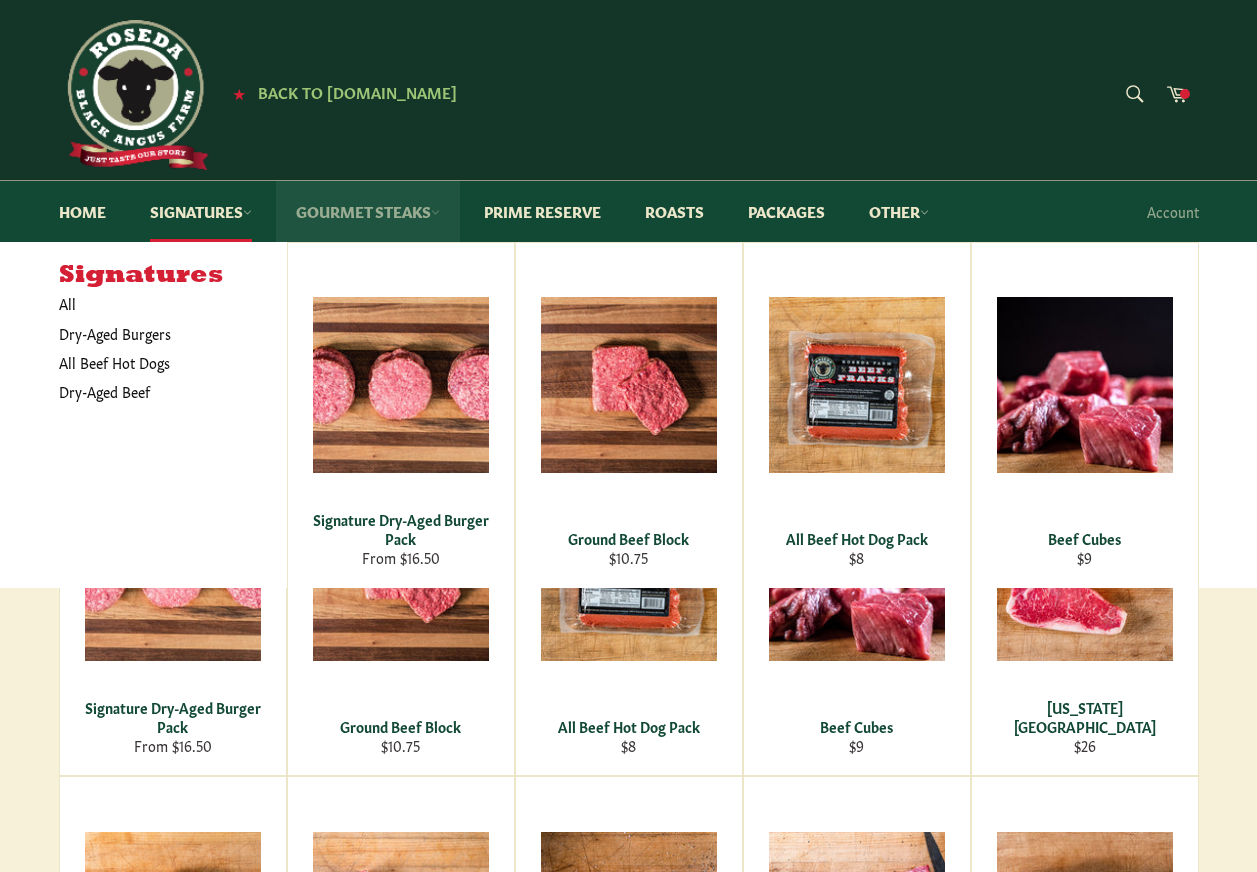 click on "Gourmet Steaks" at bounding box center (368, 211) 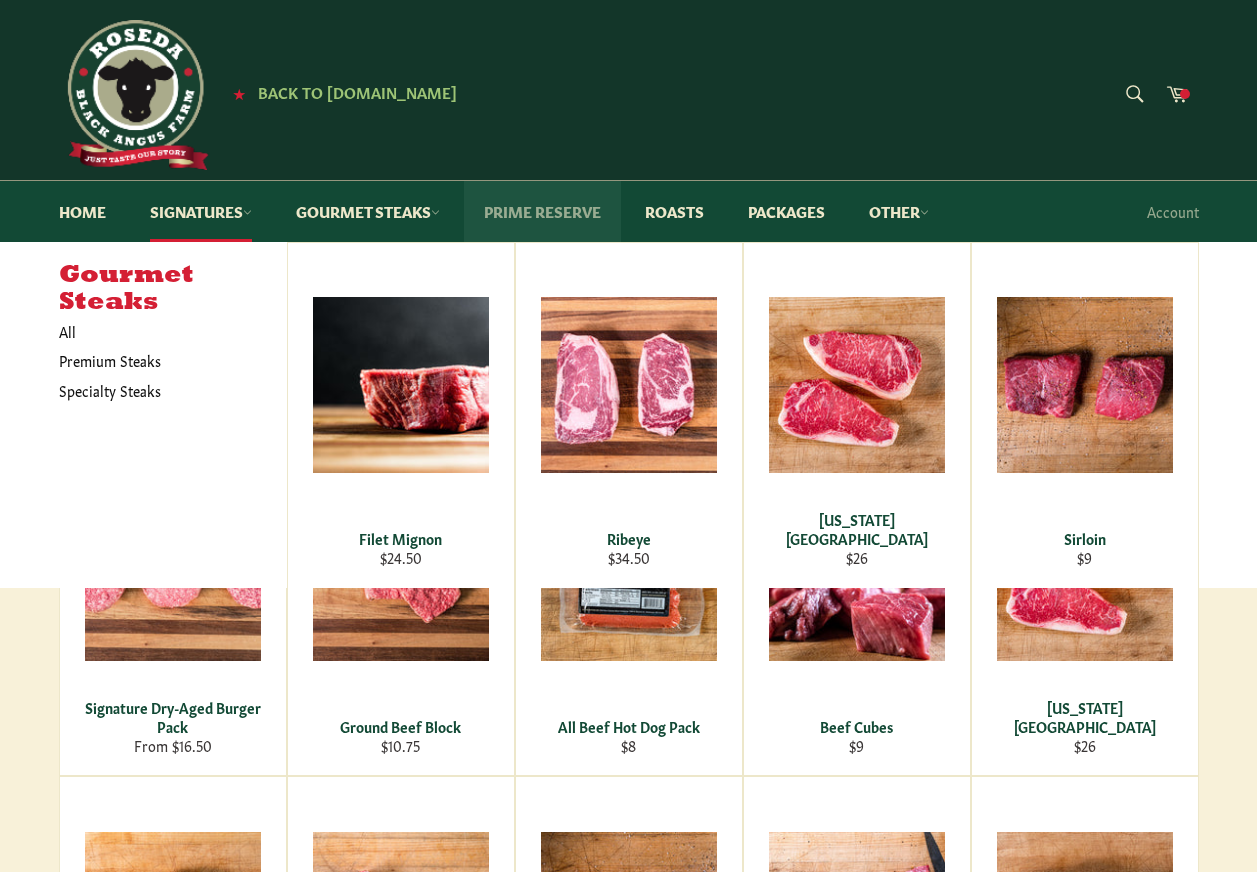 click on "Prime Reserve" at bounding box center [542, 211] 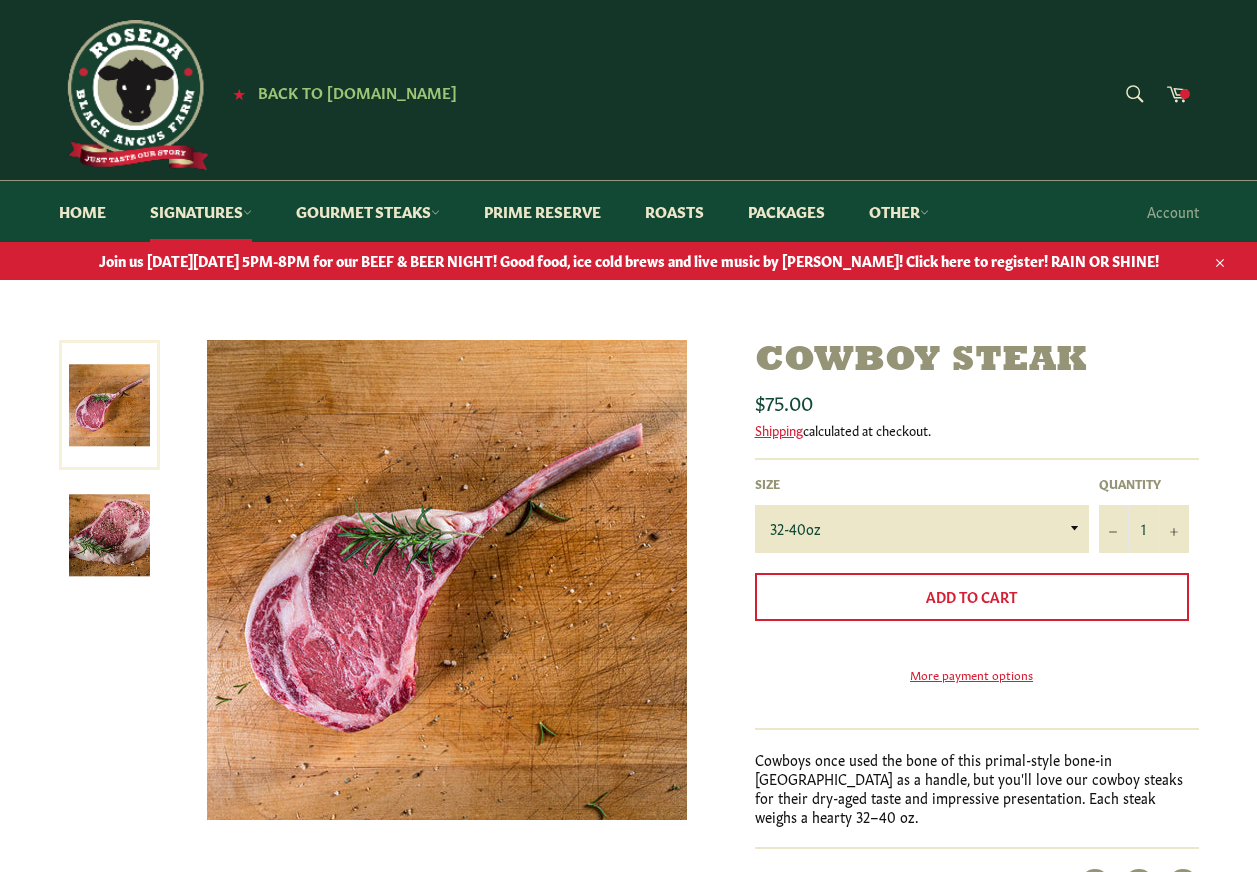 scroll, scrollTop: 0, scrollLeft: 0, axis: both 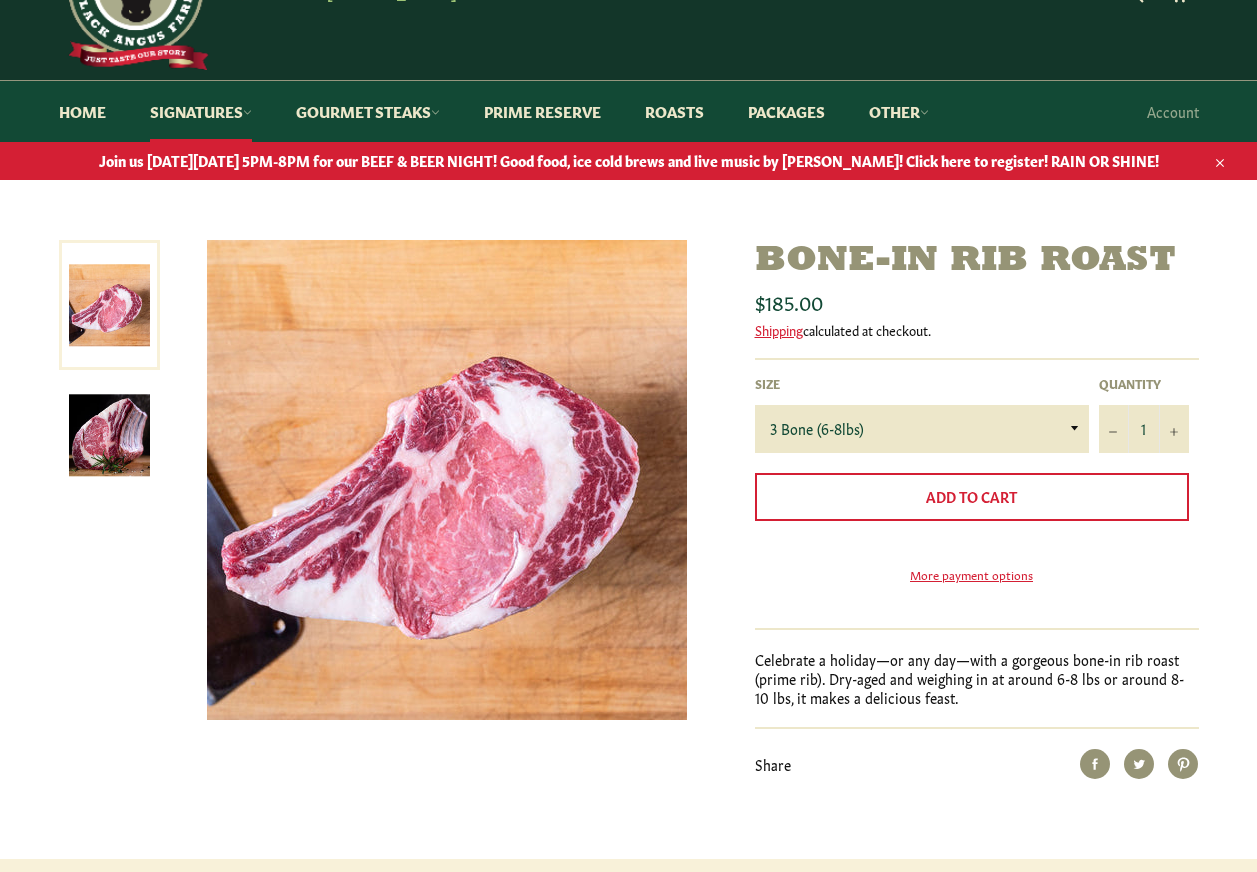 click at bounding box center [109, 435] 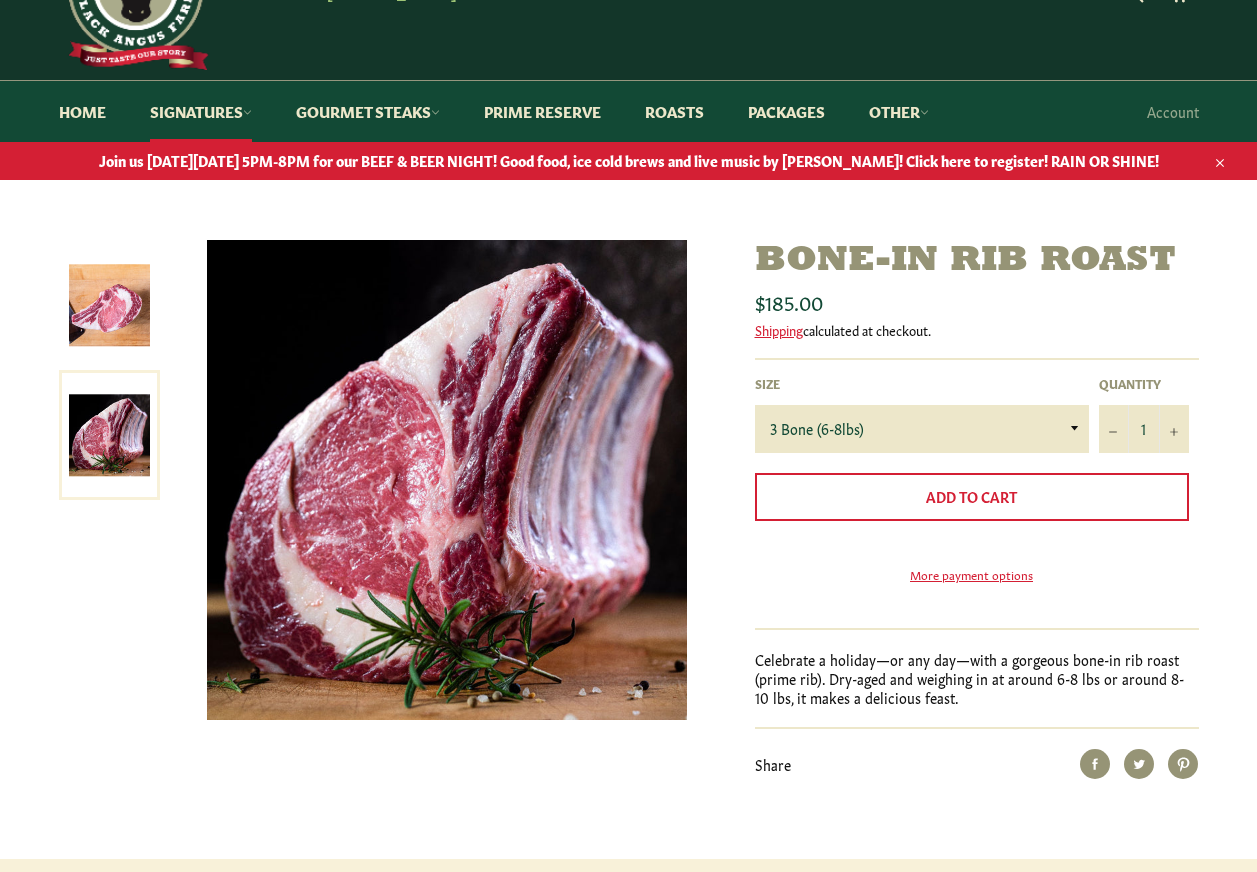 click at bounding box center [109, 305] 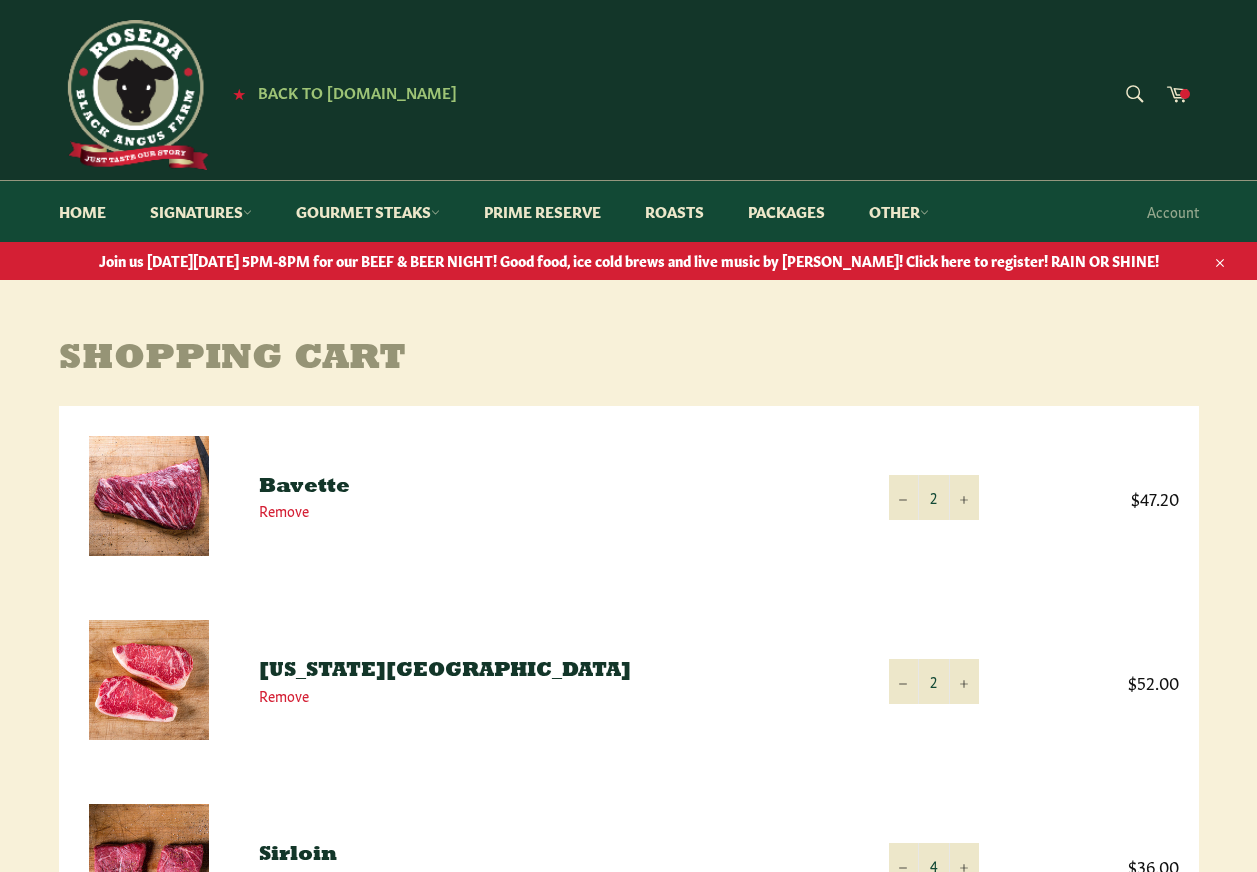 scroll, scrollTop: 0, scrollLeft: 0, axis: both 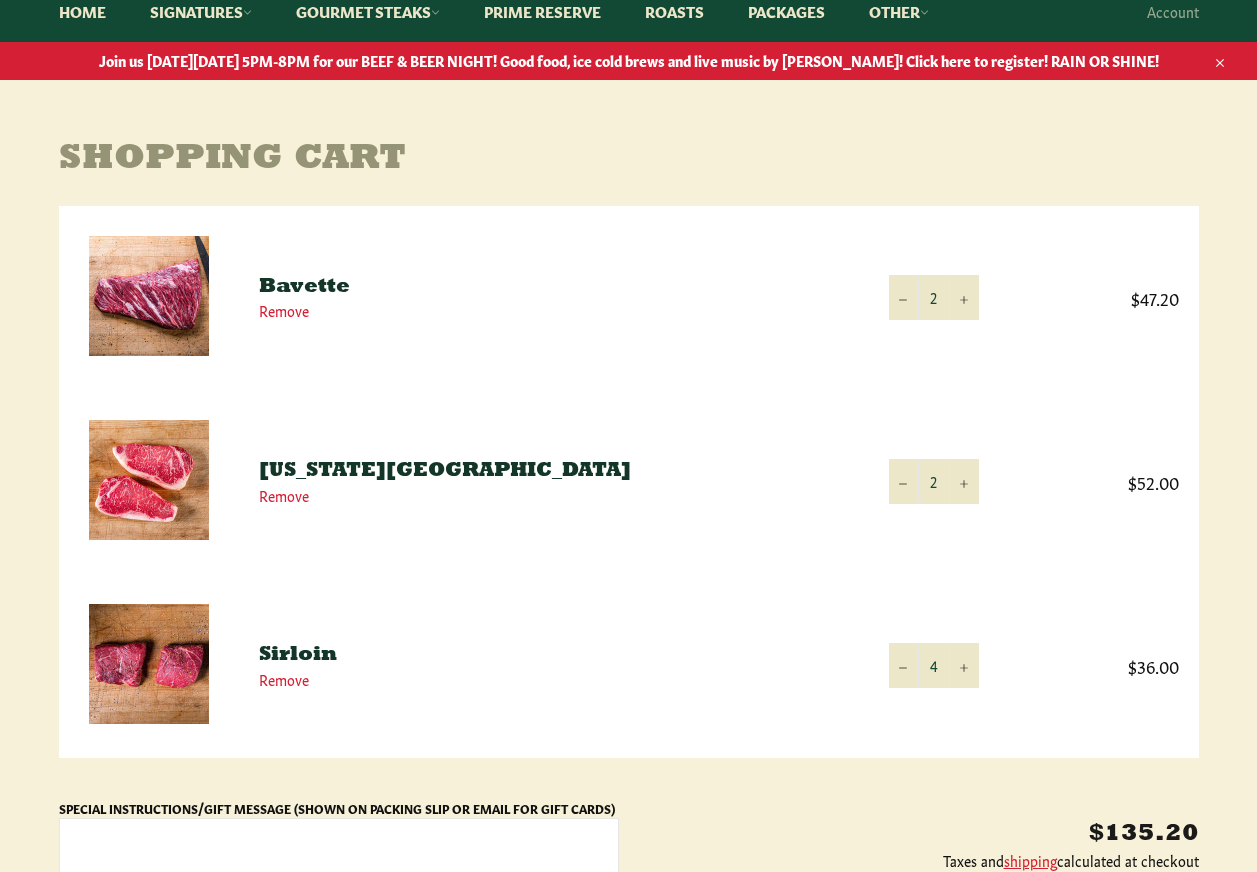 click on "Bavette" at bounding box center (304, 287) 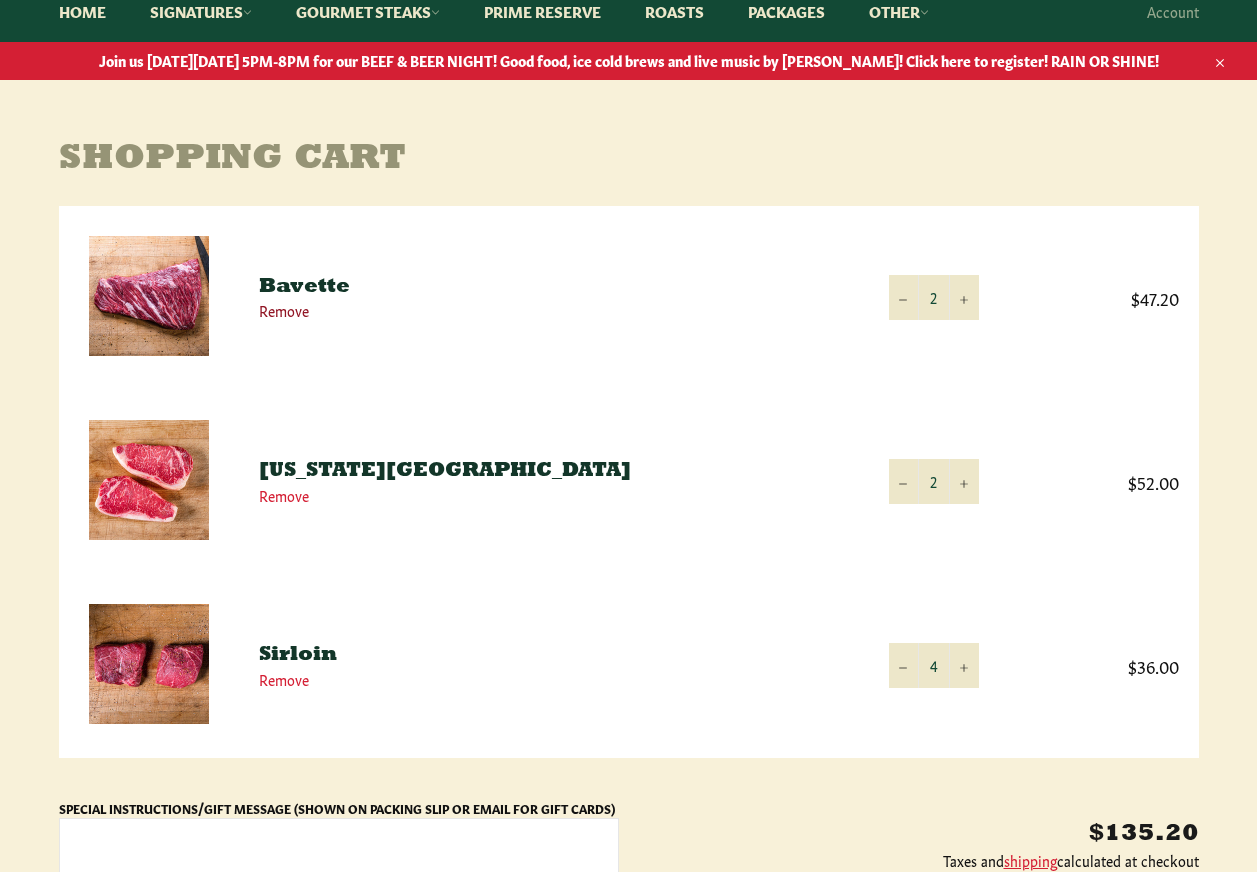 click on "Remove" at bounding box center (284, 310) 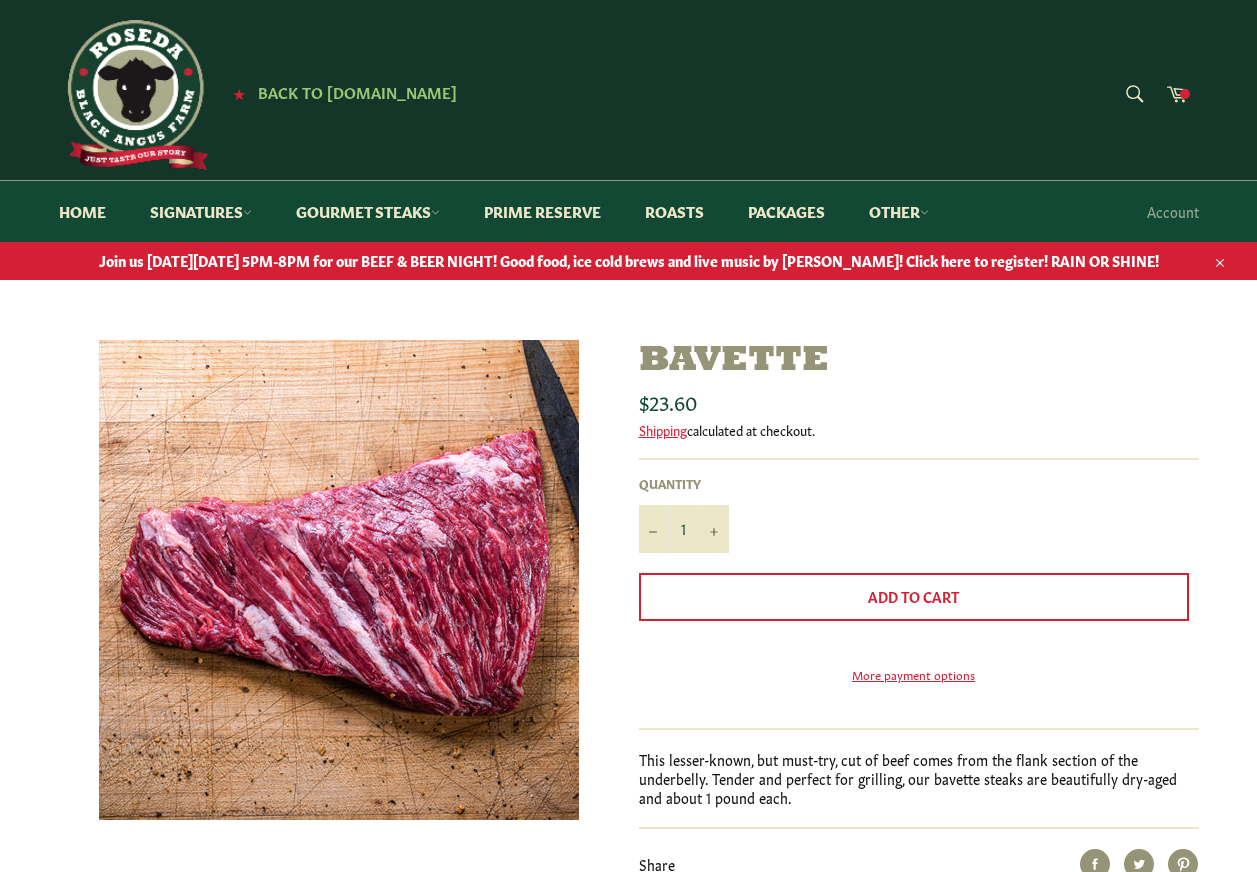 scroll, scrollTop: 0, scrollLeft: 0, axis: both 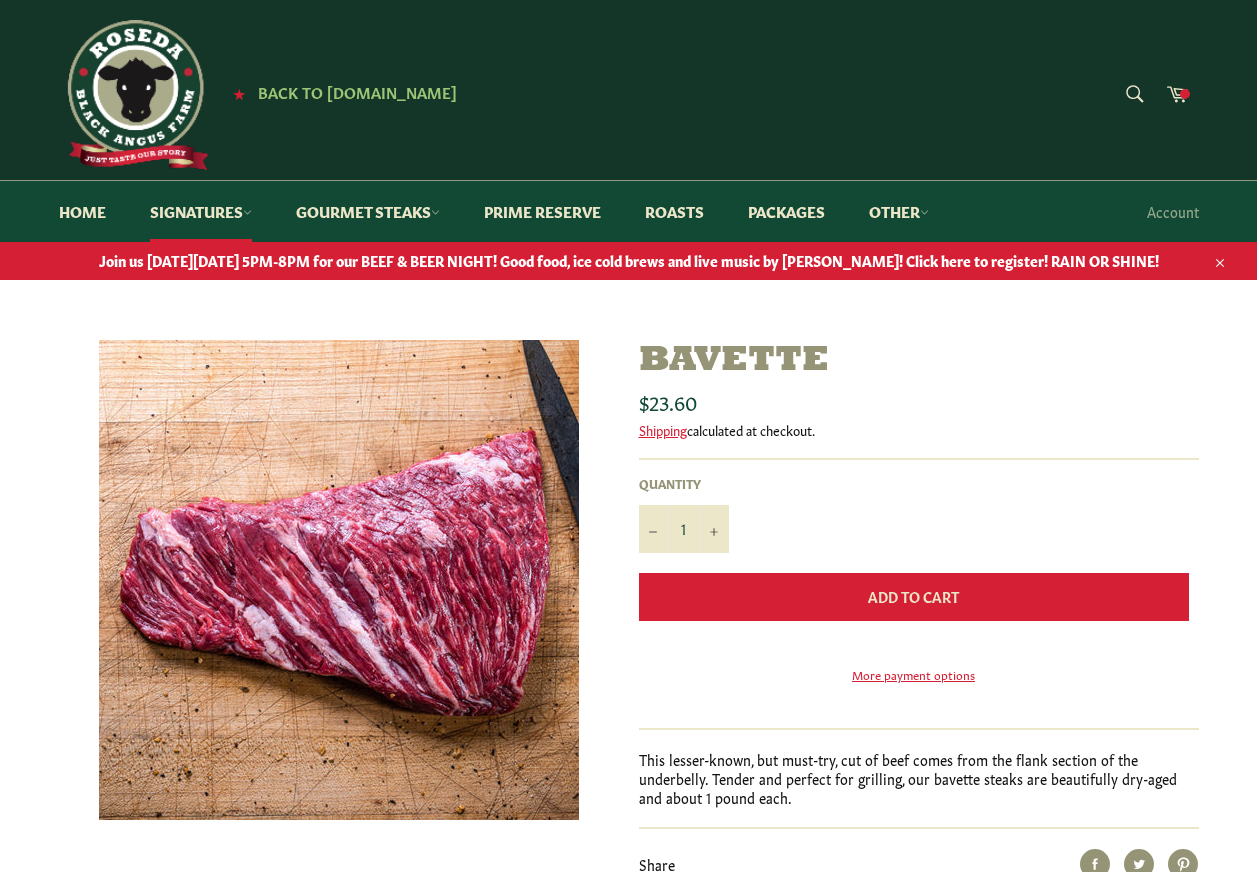 click on "Add to Cart" at bounding box center [914, 597] 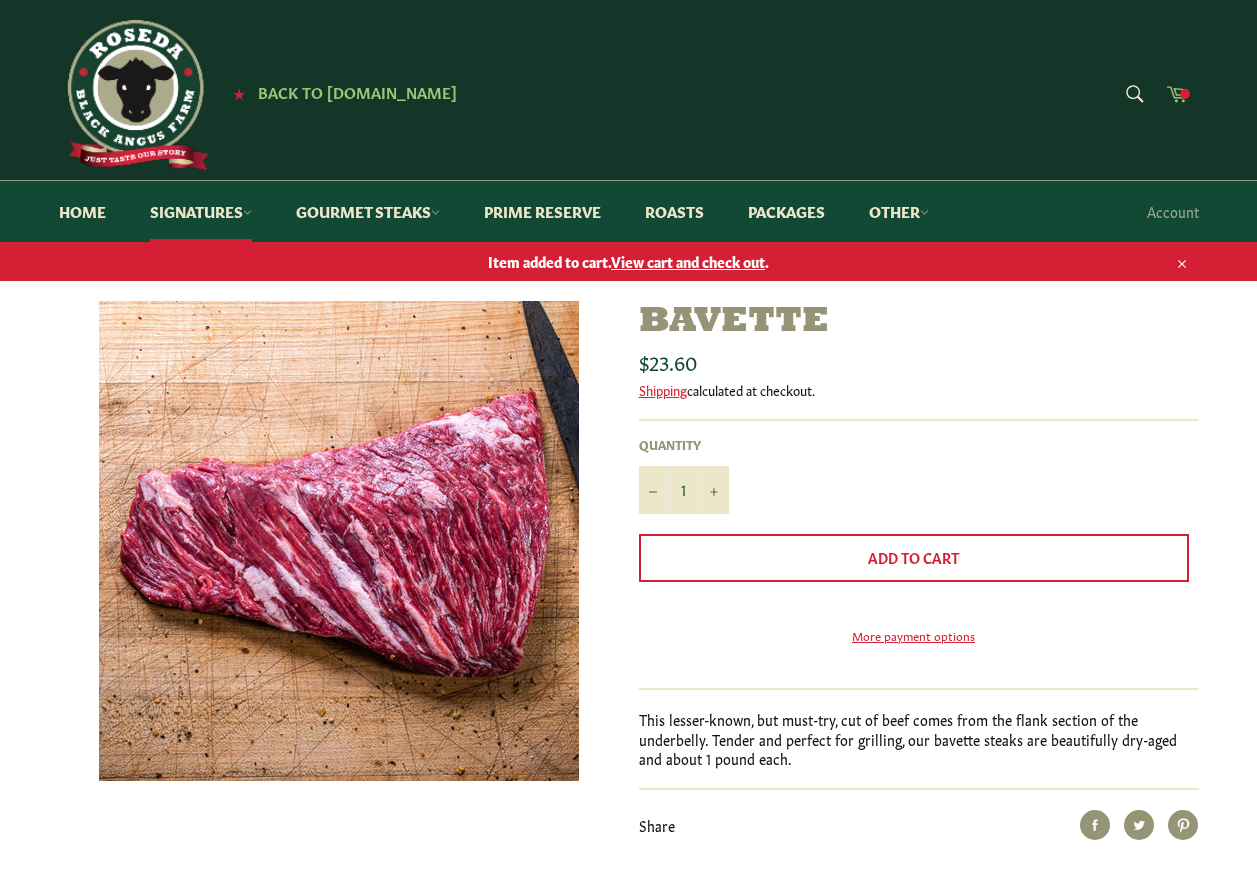 click at bounding box center [1185, 94] 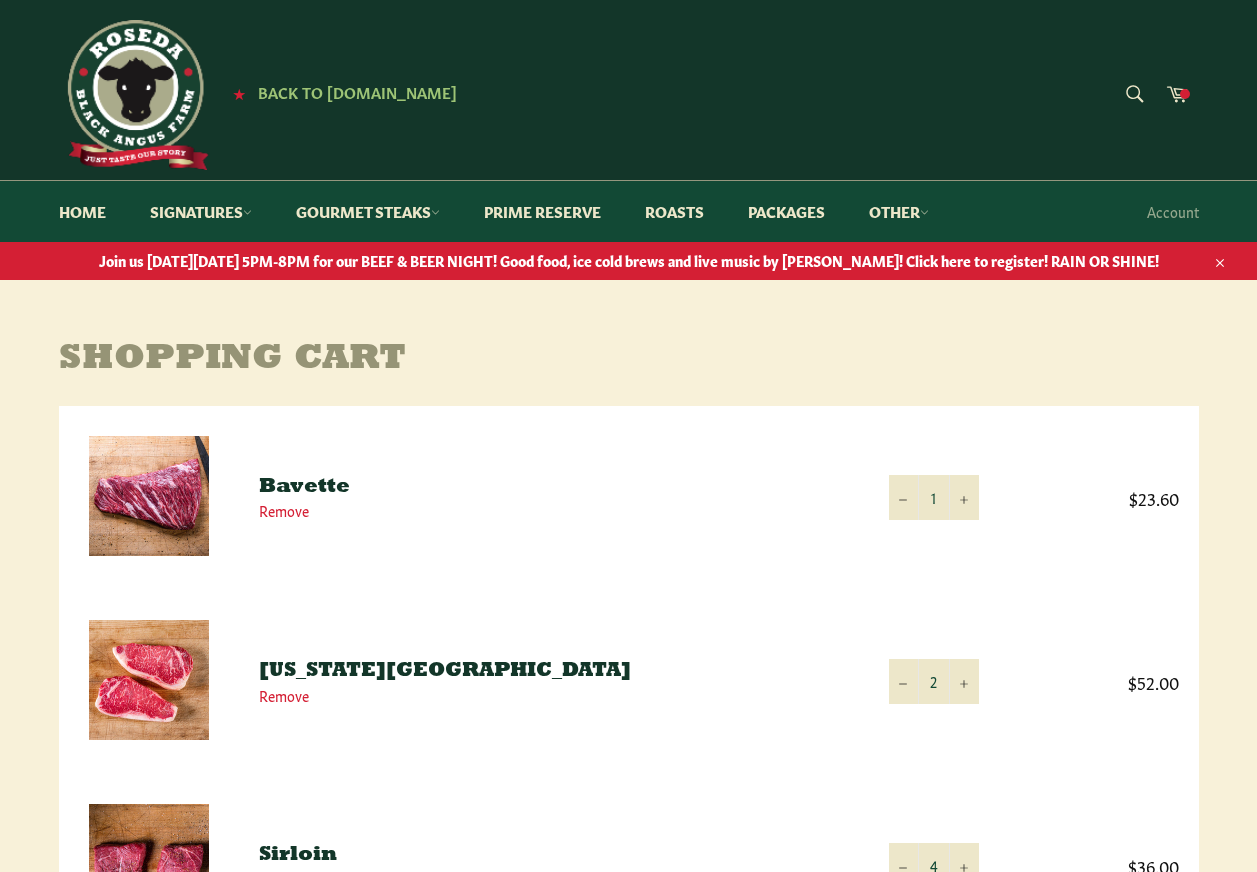 scroll, scrollTop: 0, scrollLeft: 0, axis: both 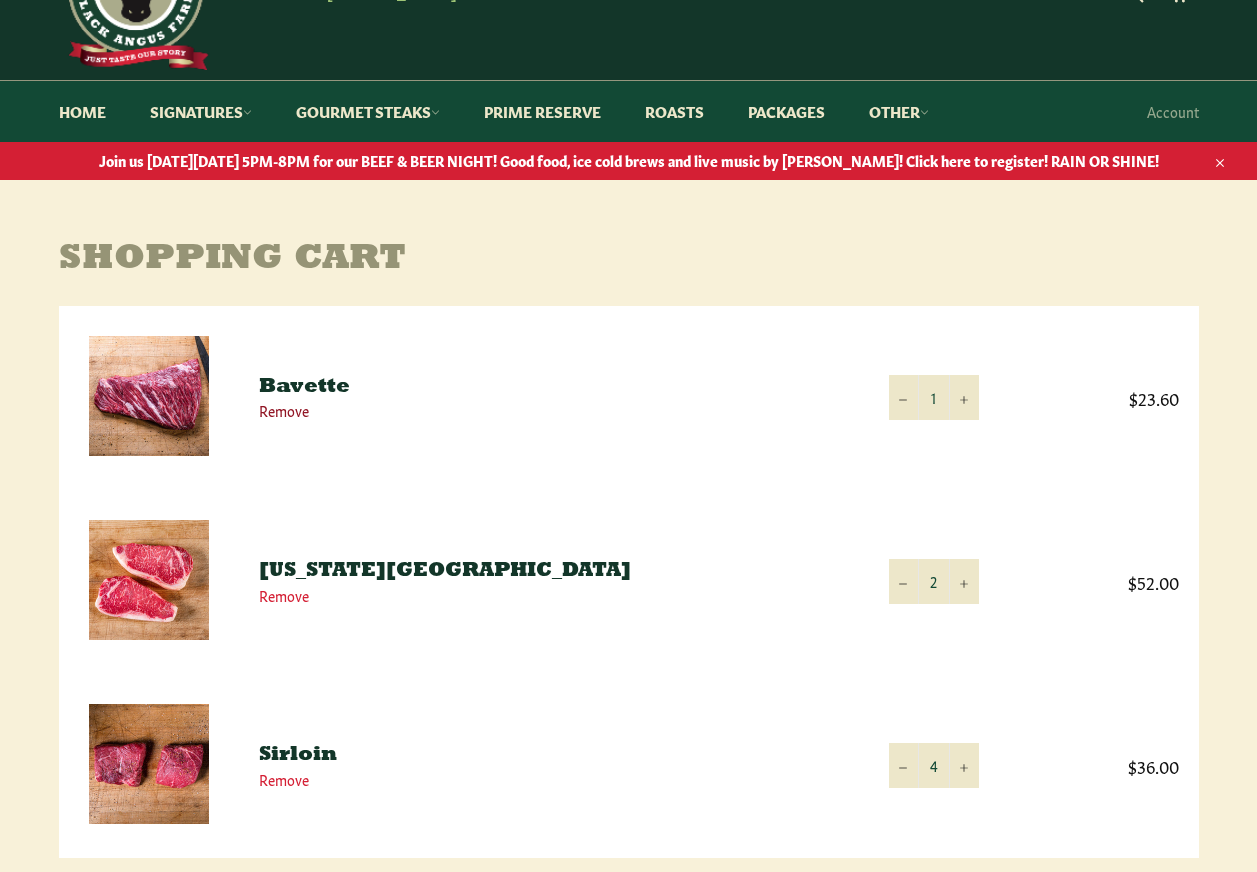 click on "Remove" at bounding box center (284, 410) 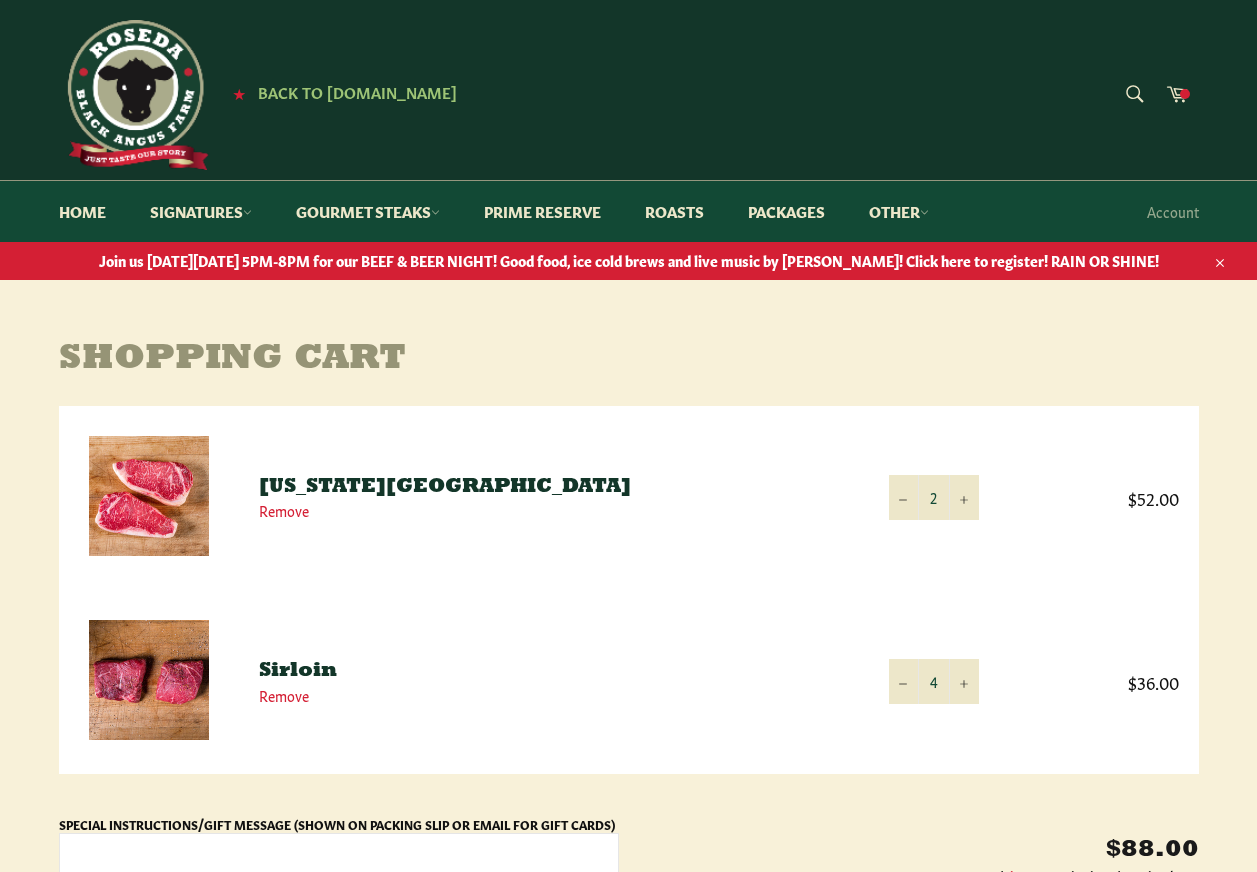 scroll, scrollTop: 0, scrollLeft: 0, axis: both 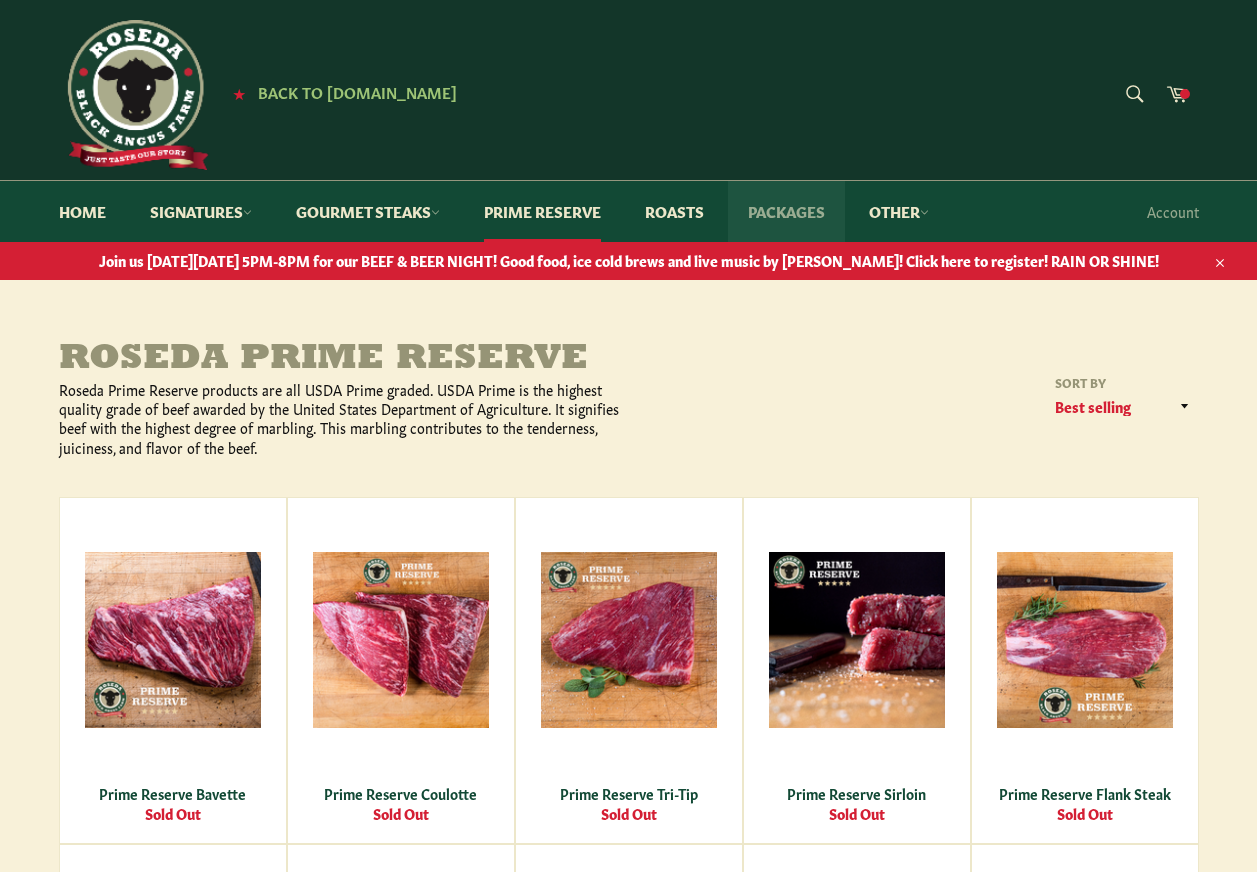 click on "Packages" at bounding box center [786, 211] 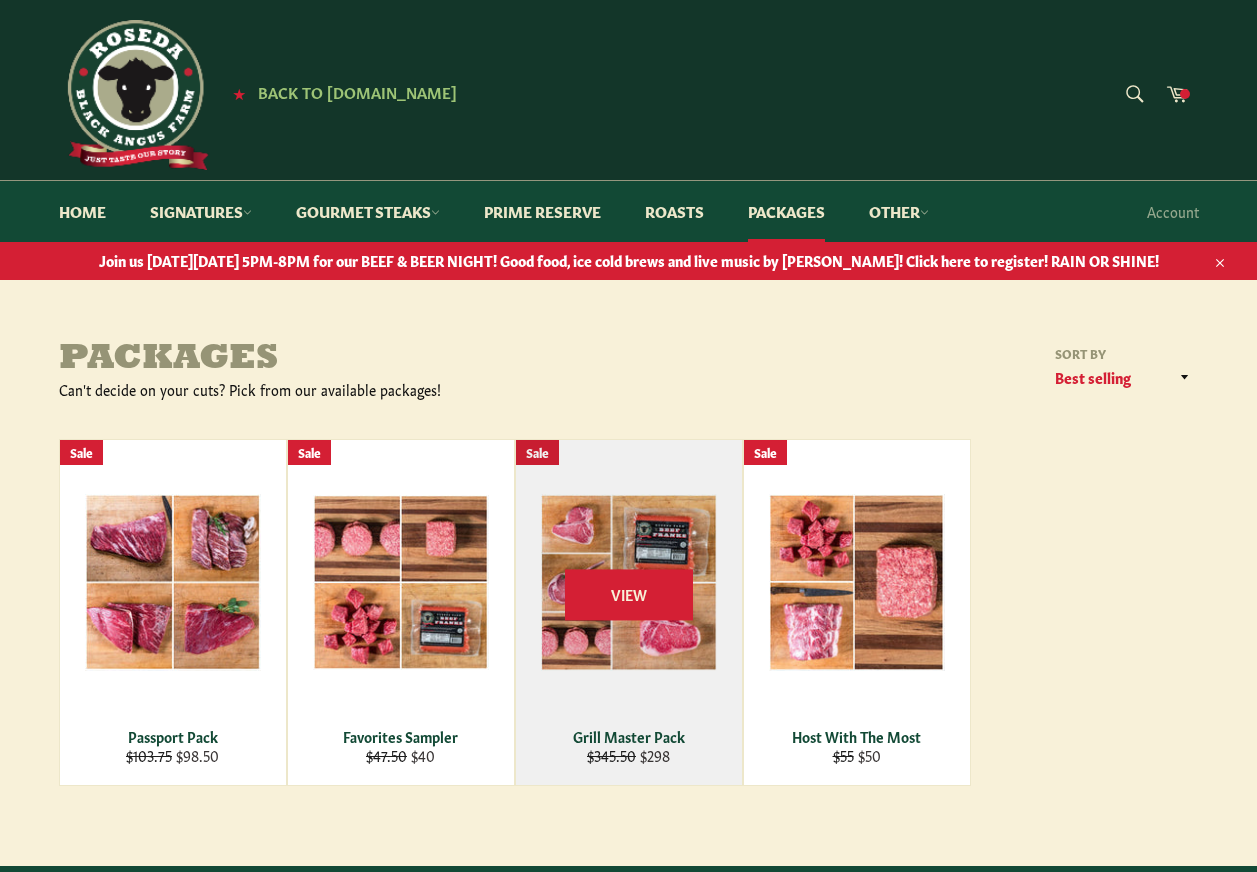 scroll, scrollTop: 0, scrollLeft: 0, axis: both 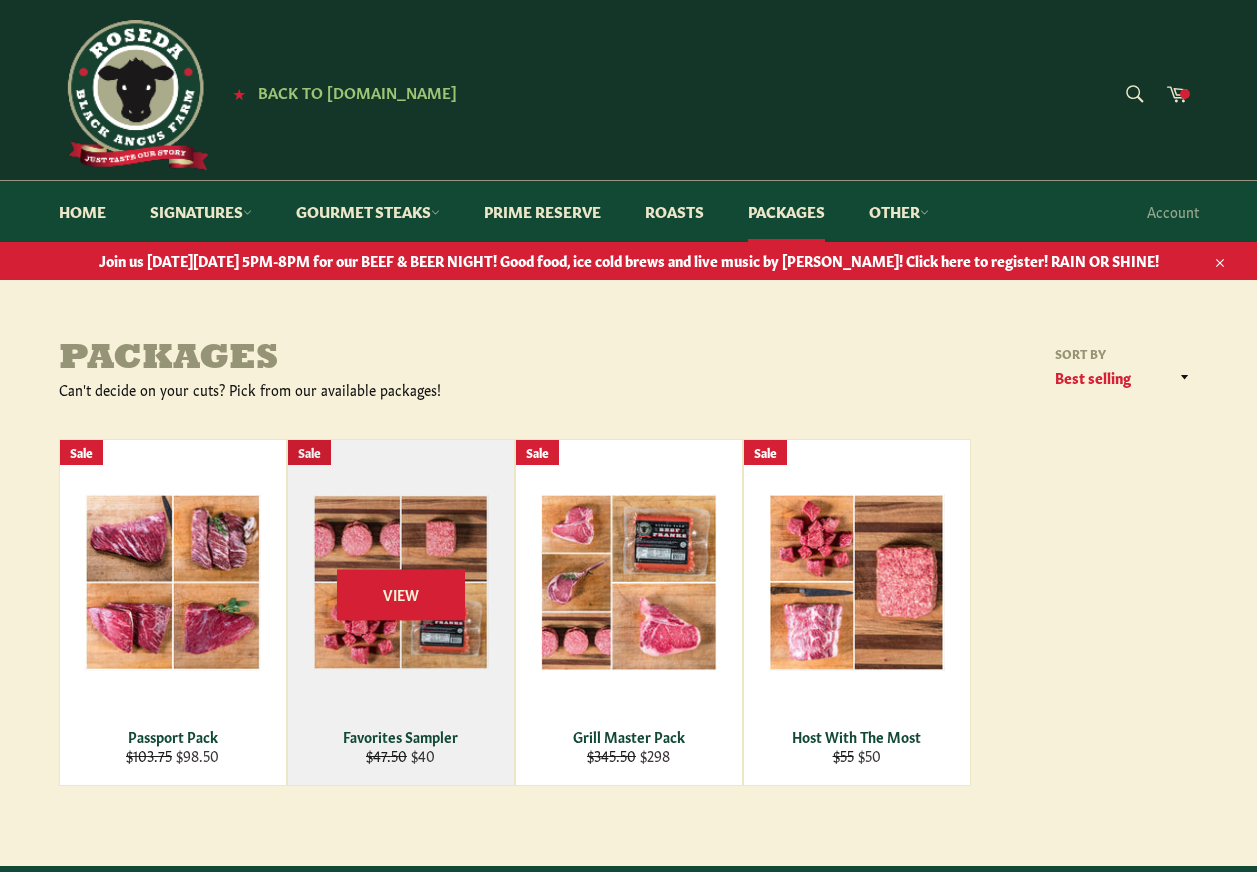 click on "View" at bounding box center [401, 612] 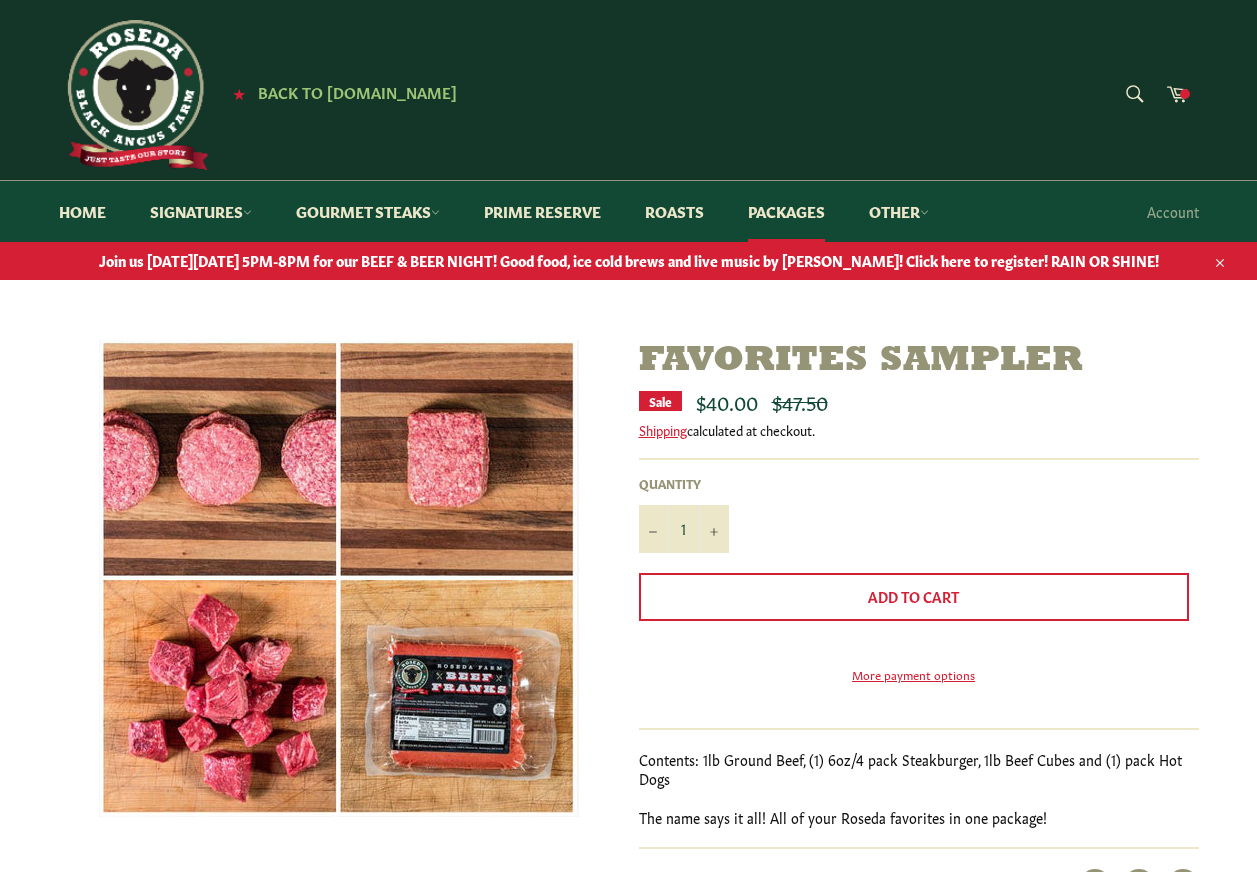 scroll, scrollTop: 0, scrollLeft: 0, axis: both 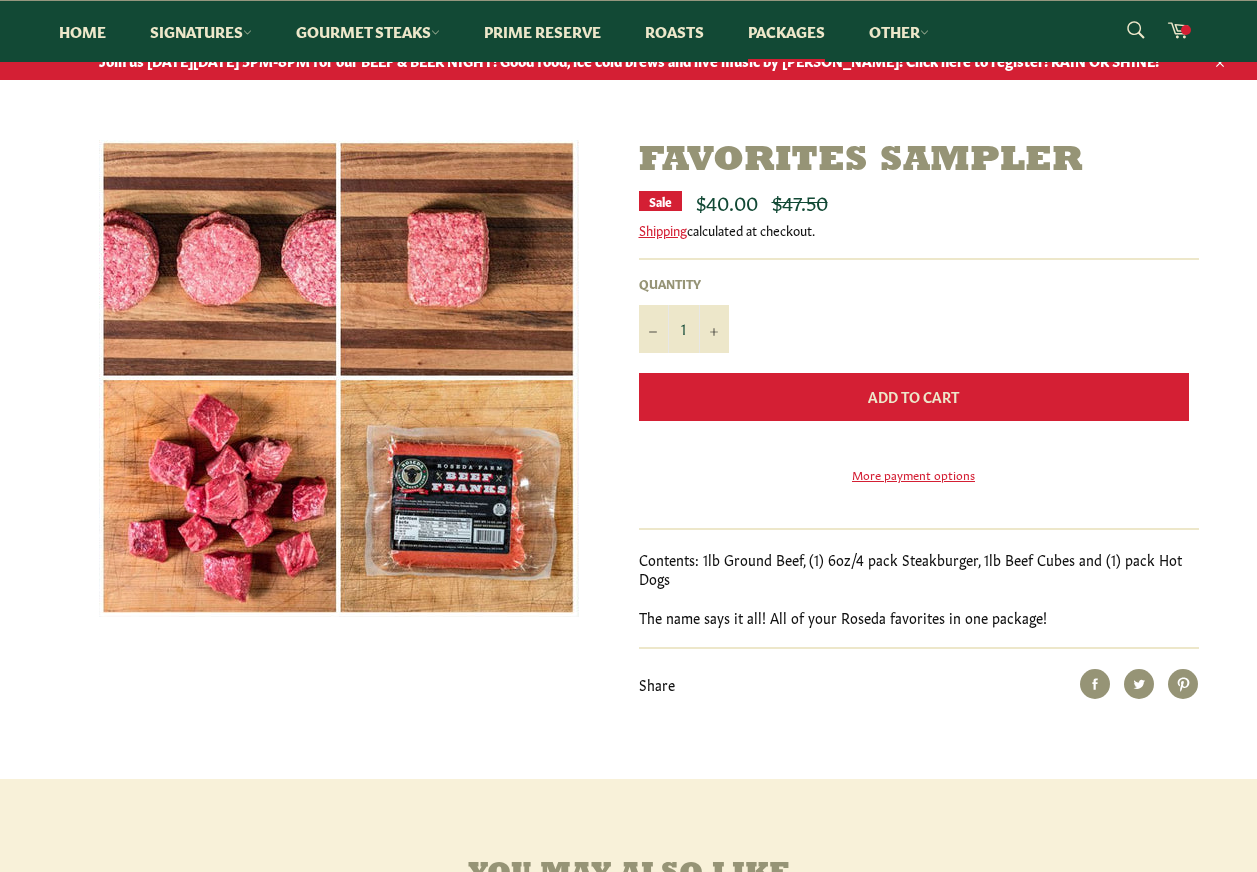click on "Add to Cart" at bounding box center (914, 397) 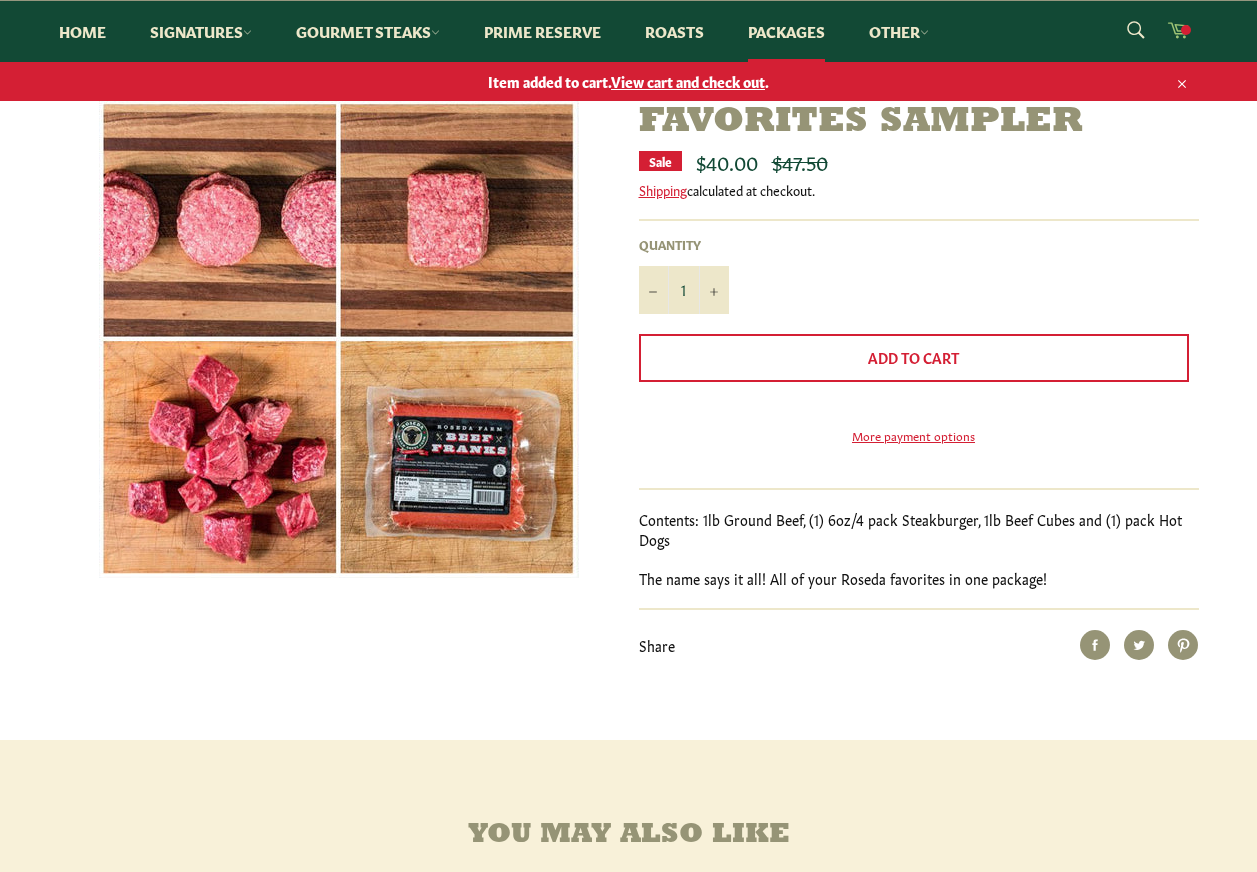 click 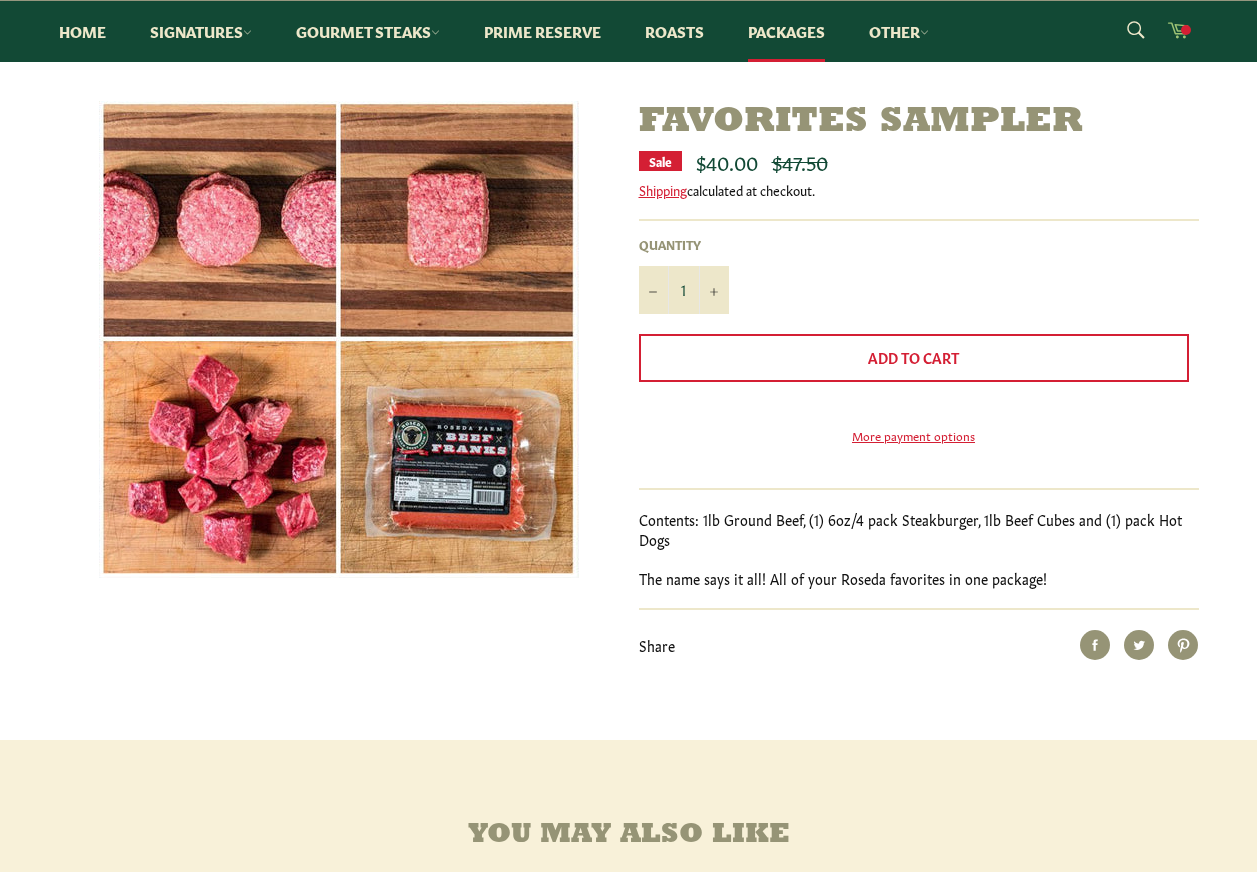 click 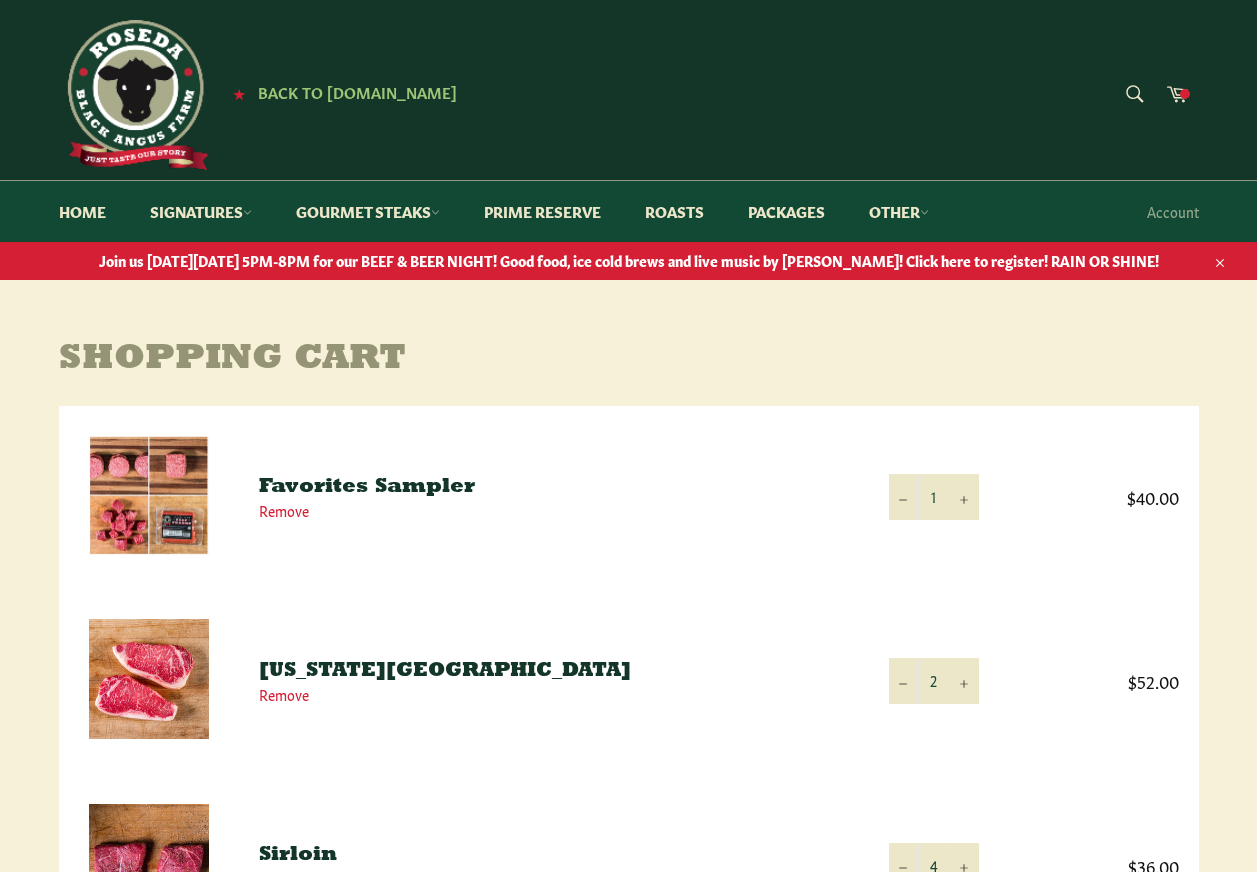 scroll, scrollTop: 0, scrollLeft: 0, axis: both 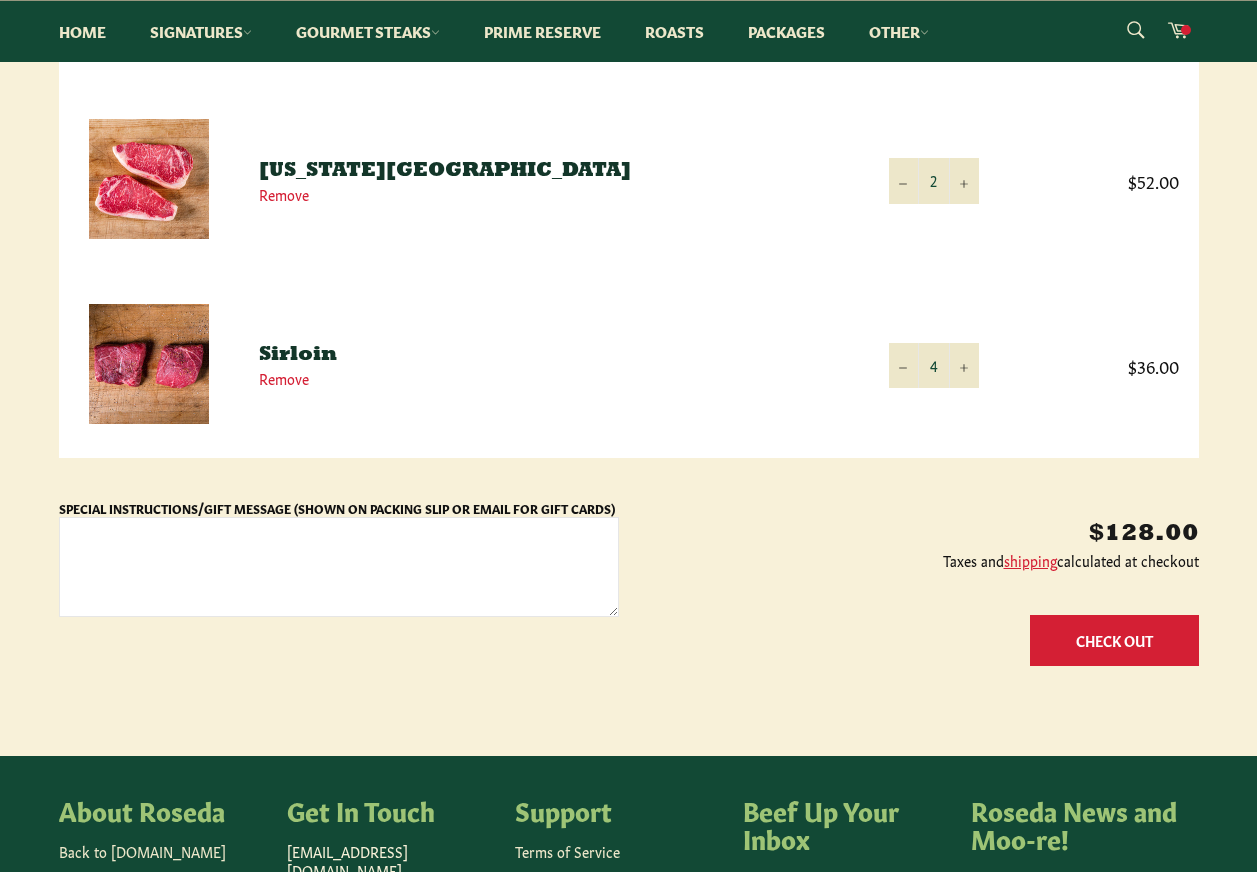 click on "Check Out" at bounding box center [1114, 640] 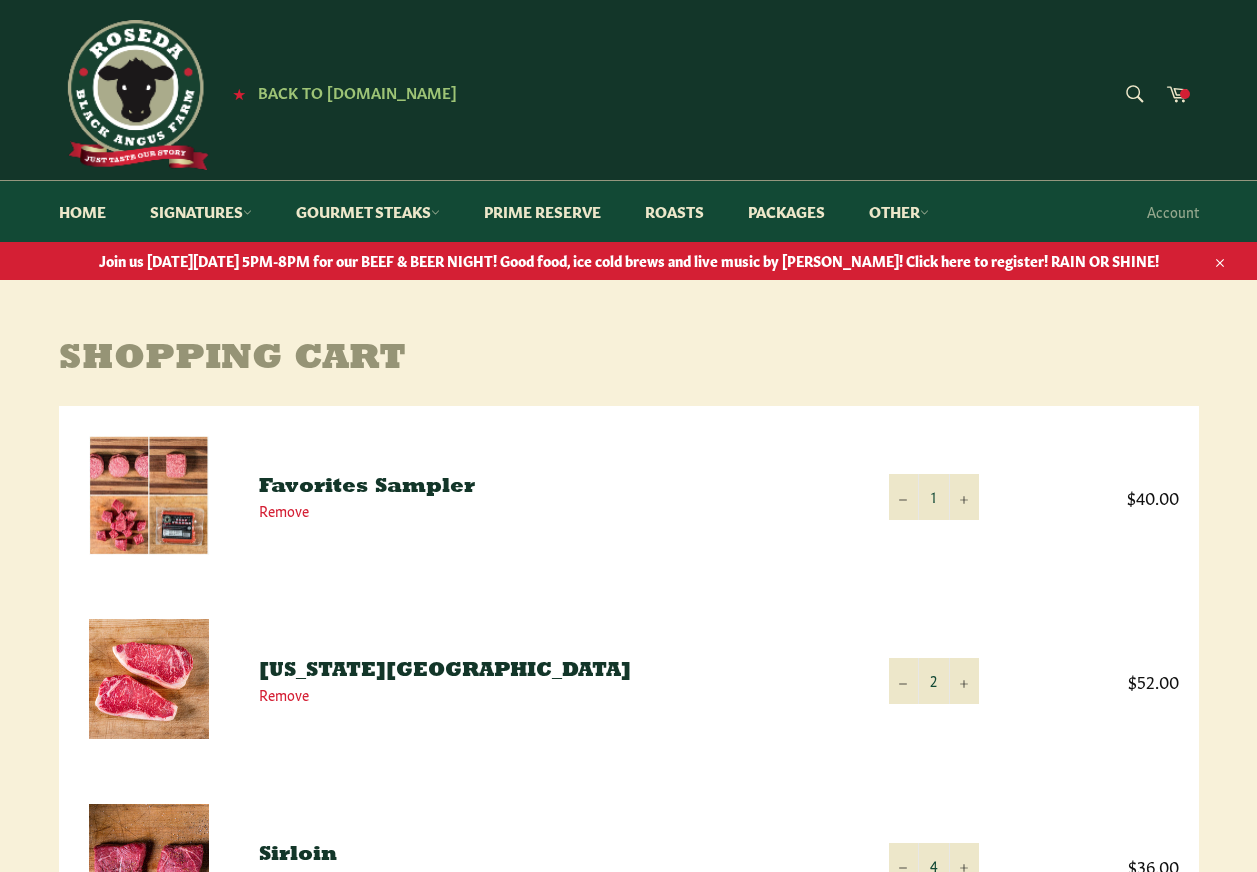 scroll, scrollTop: 0, scrollLeft: 0, axis: both 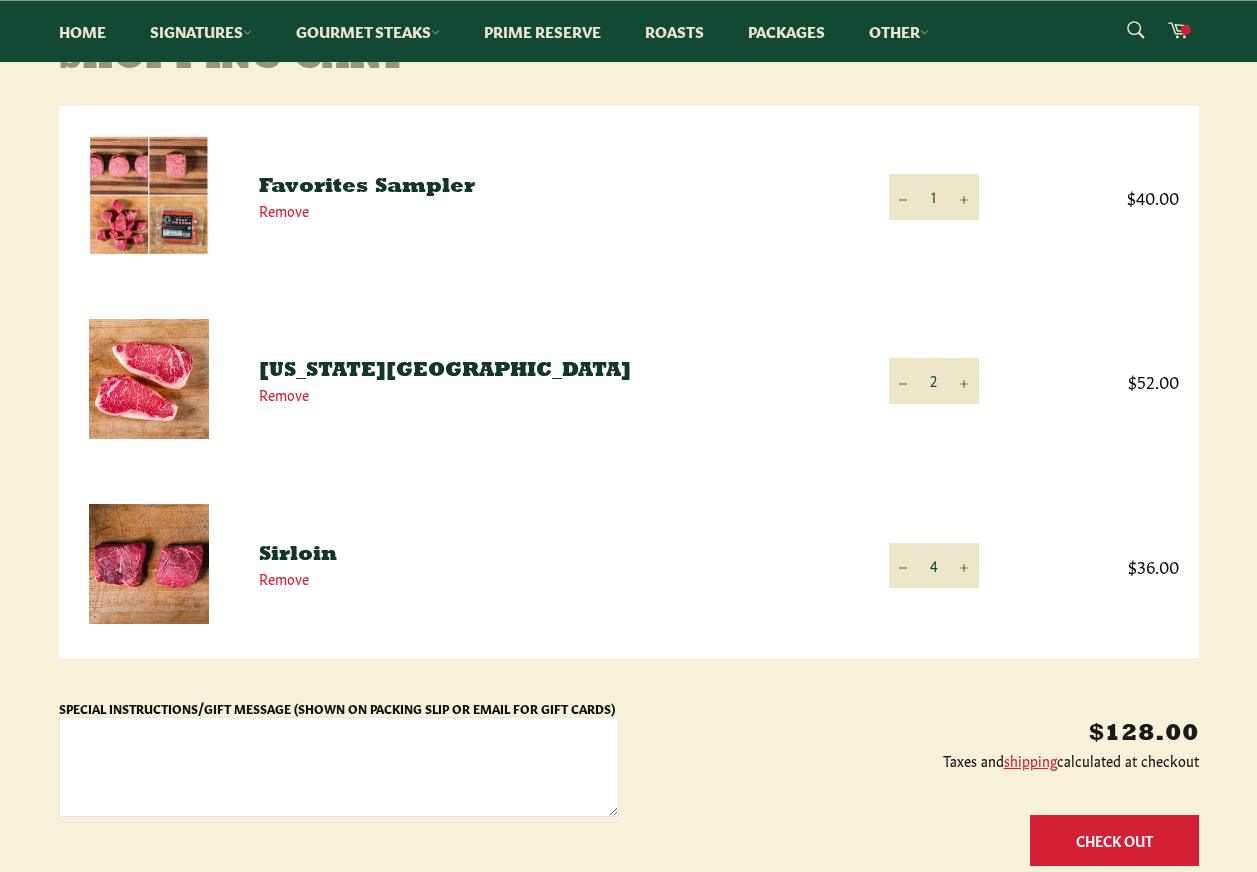 click on "Check Out" at bounding box center [1114, 840] 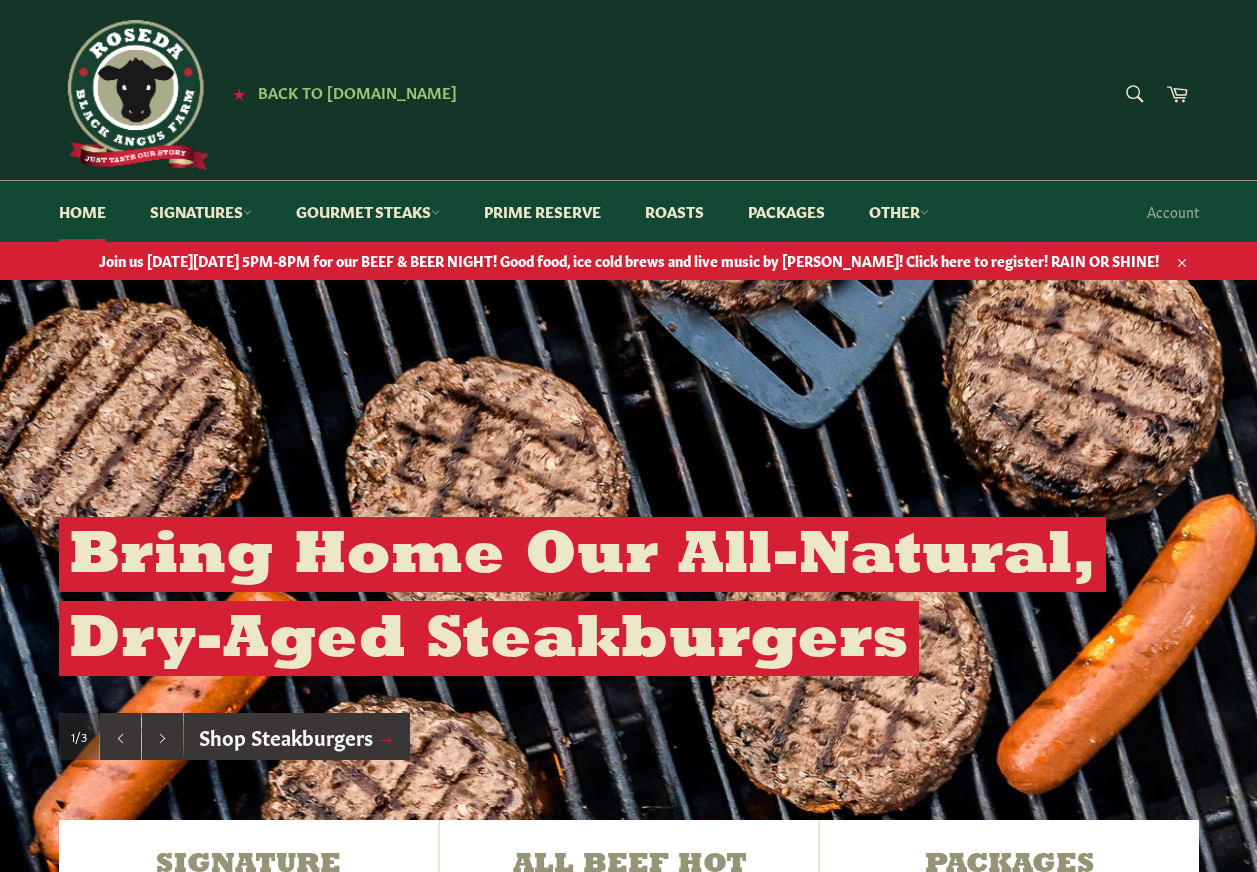 scroll, scrollTop: 0, scrollLeft: 0, axis: both 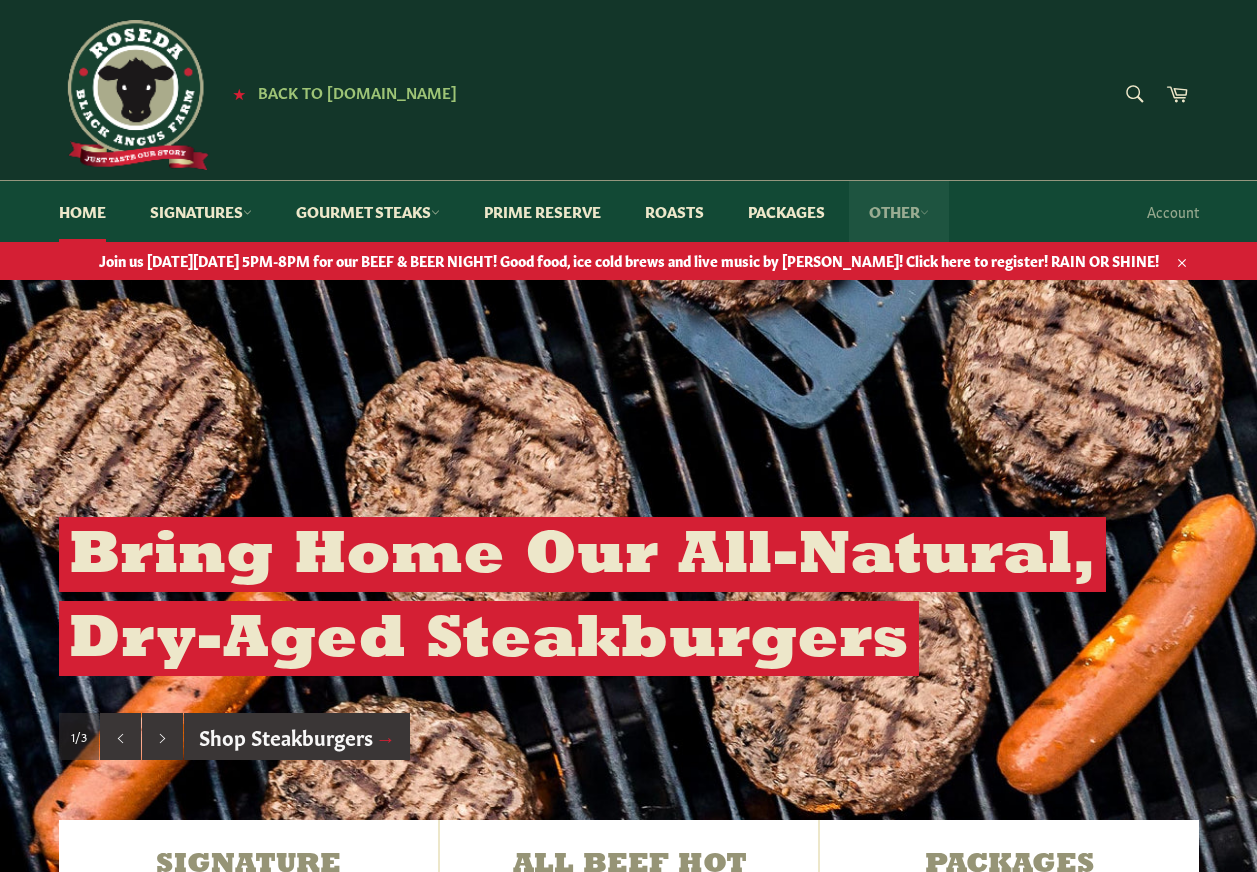 click on "Other" at bounding box center (899, 211) 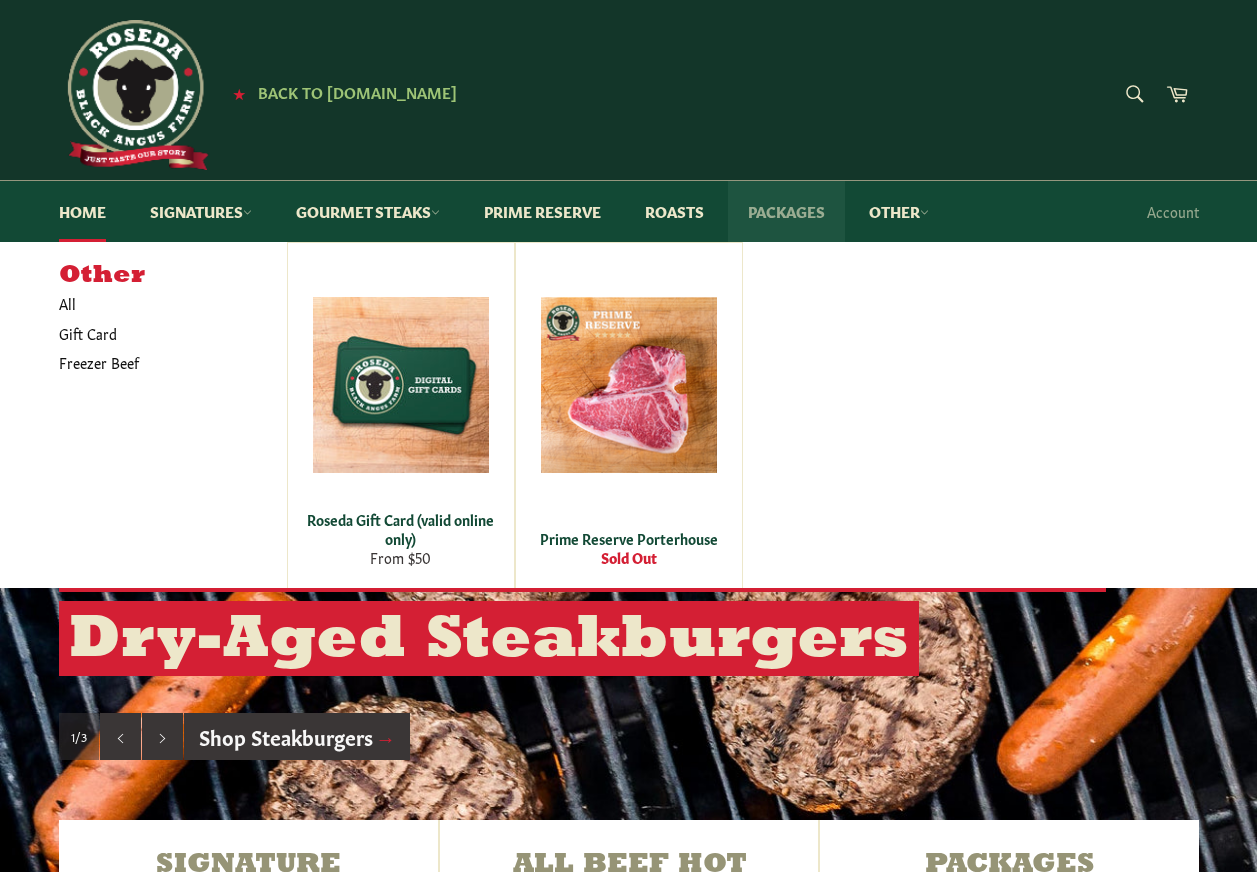 click on "Packages" at bounding box center [786, 211] 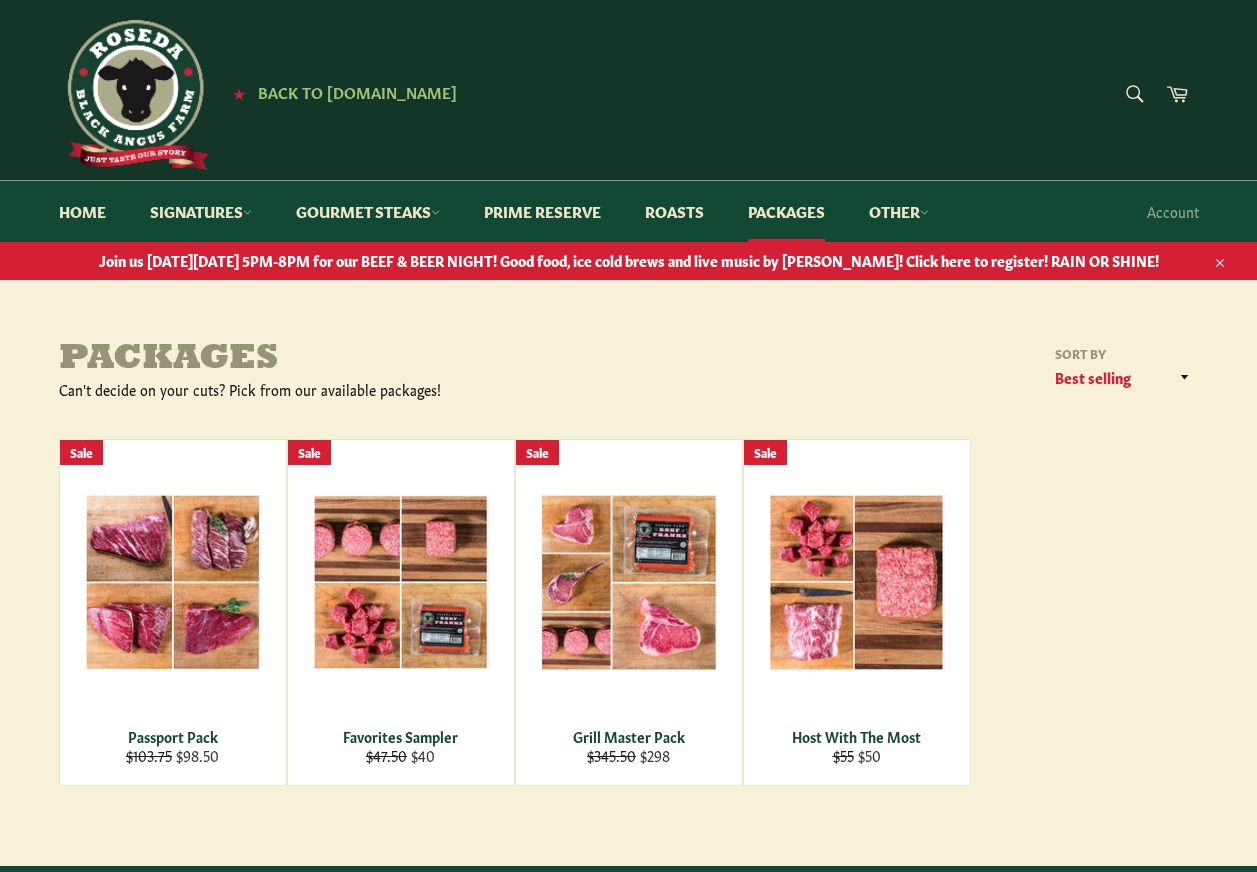 scroll, scrollTop: 0, scrollLeft: 0, axis: both 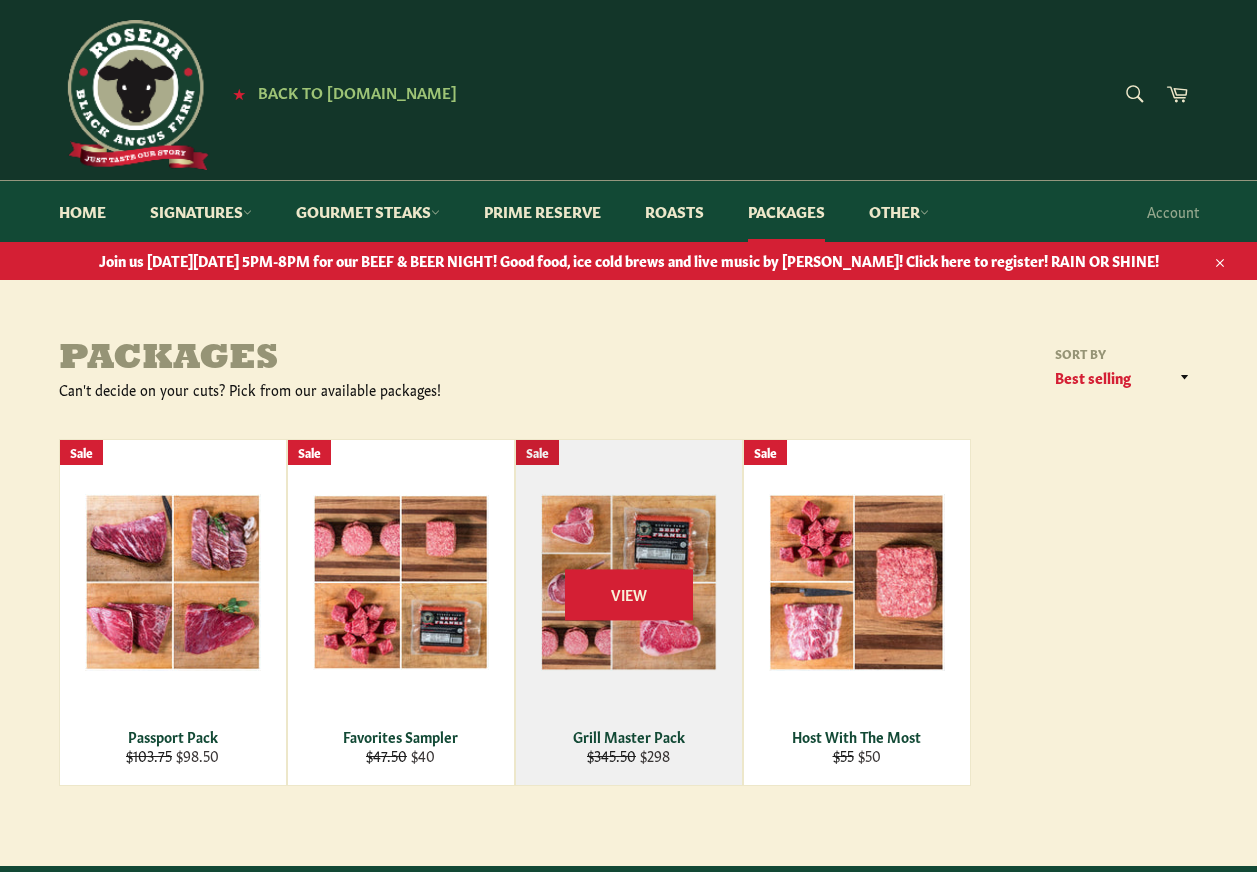 click on "View" at bounding box center [629, 612] 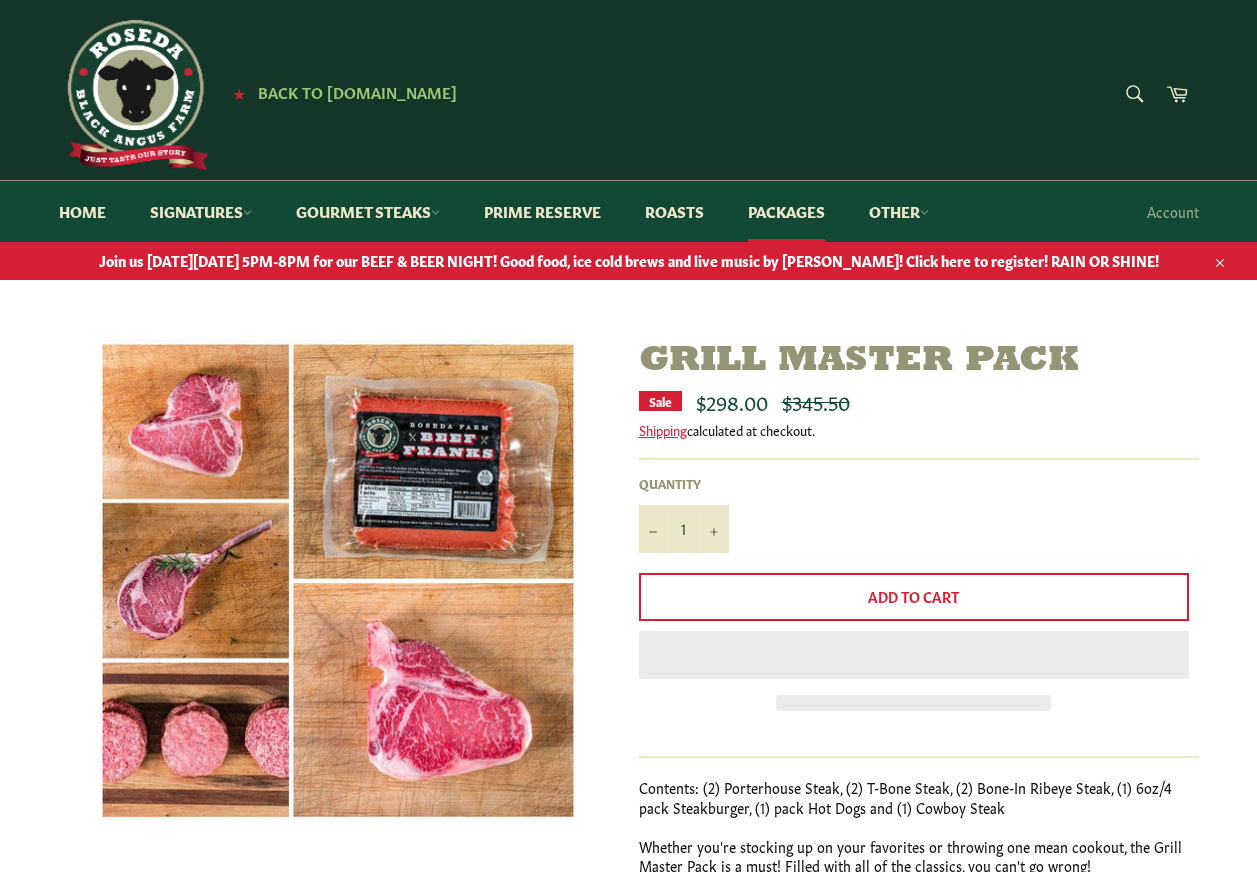 scroll, scrollTop: 0, scrollLeft: 0, axis: both 